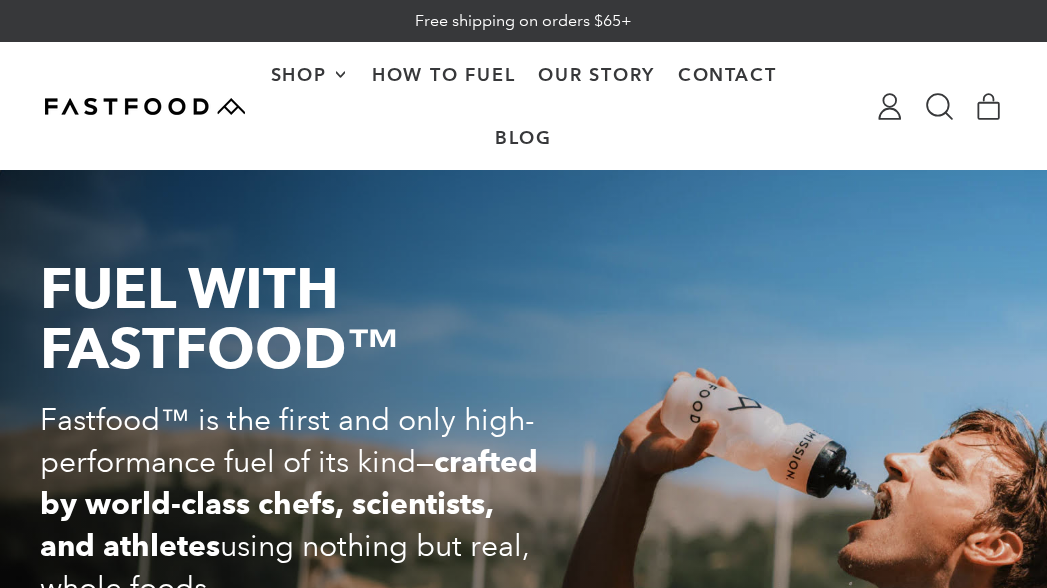 scroll, scrollTop: 0, scrollLeft: 0, axis: both 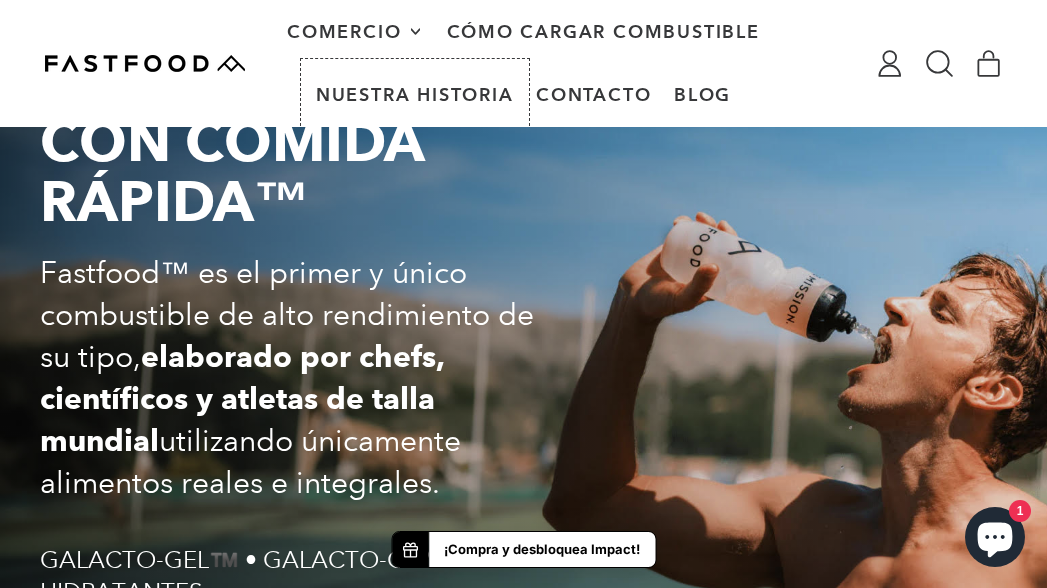 click on "Nuestra historia" at bounding box center (415, 94) 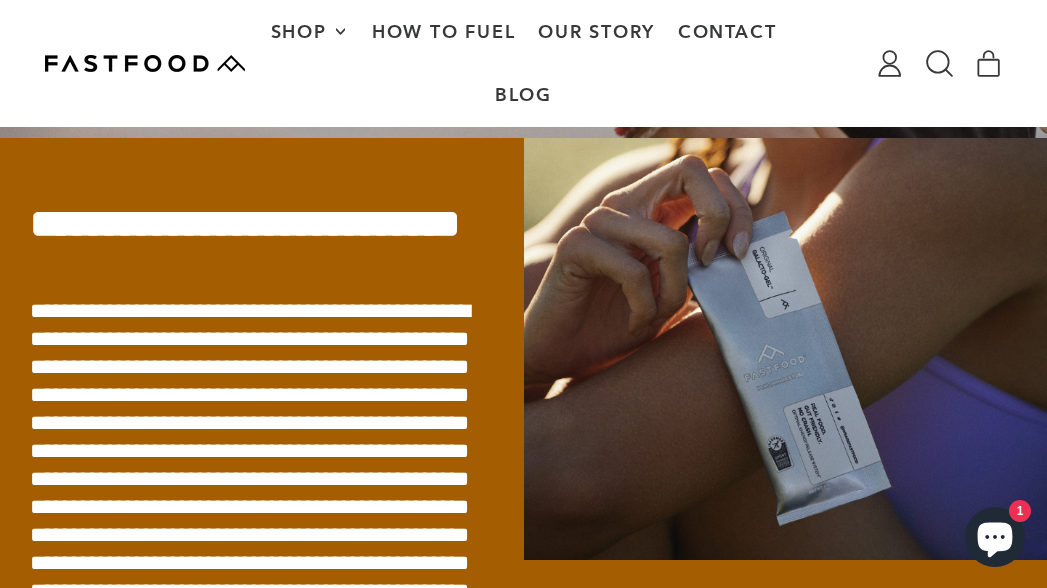 scroll, scrollTop: 496, scrollLeft: 0, axis: vertical 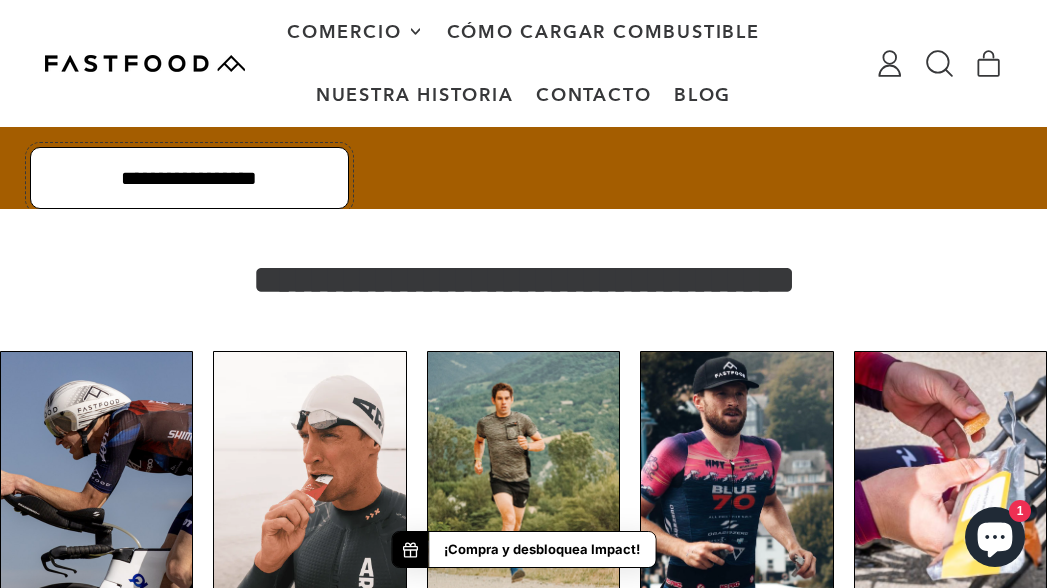 click on "**********" at bounding box center (189, 178) 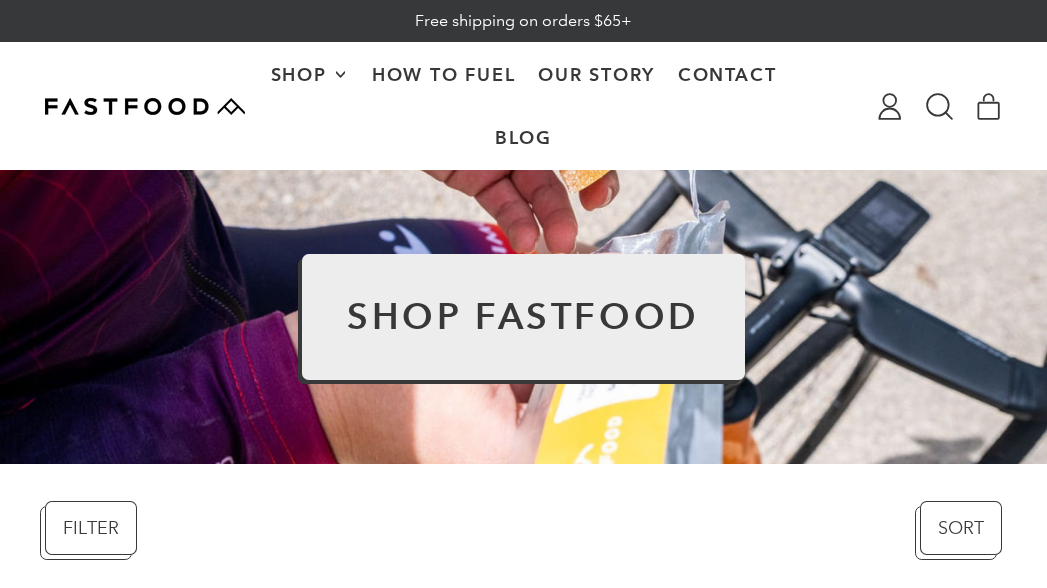 scroll, scrollTop: 0, scrollLeft: 0, axis: both 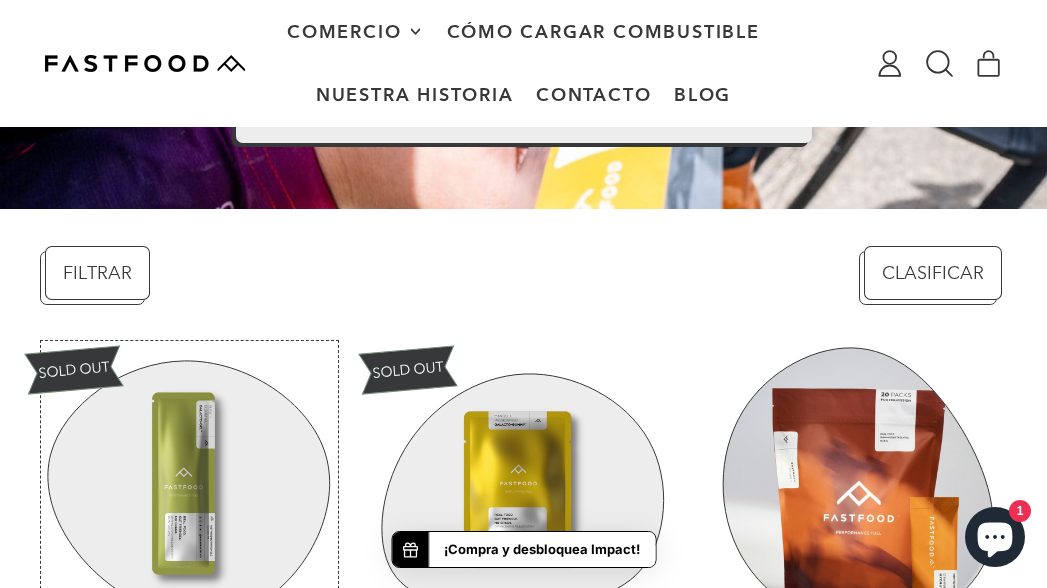 click on "Galacto-Gel™️" at bounding box center [189, 597] 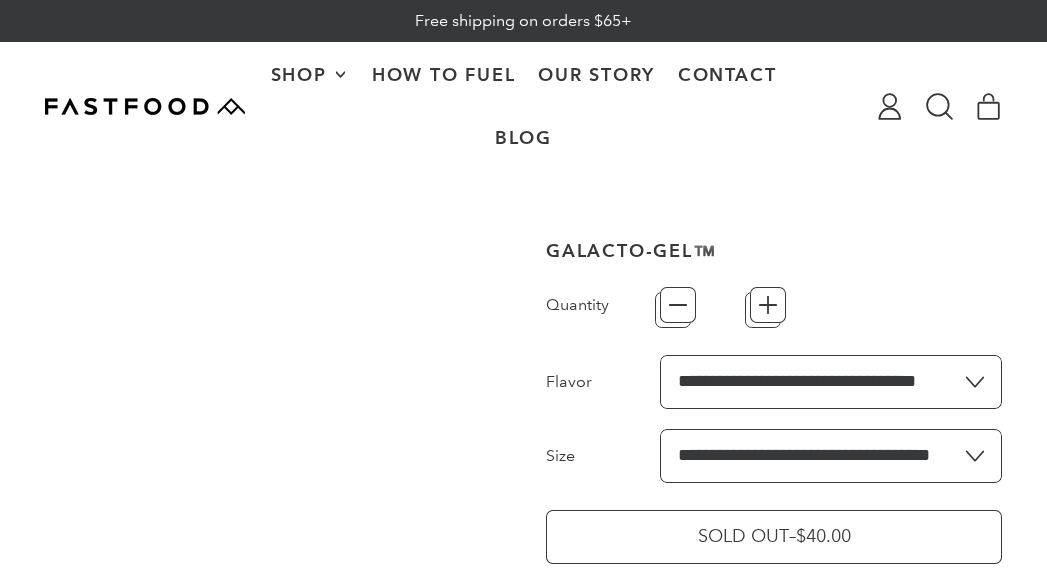 scroll, scrollTop: 0, scrollLeft: 0, axis: both 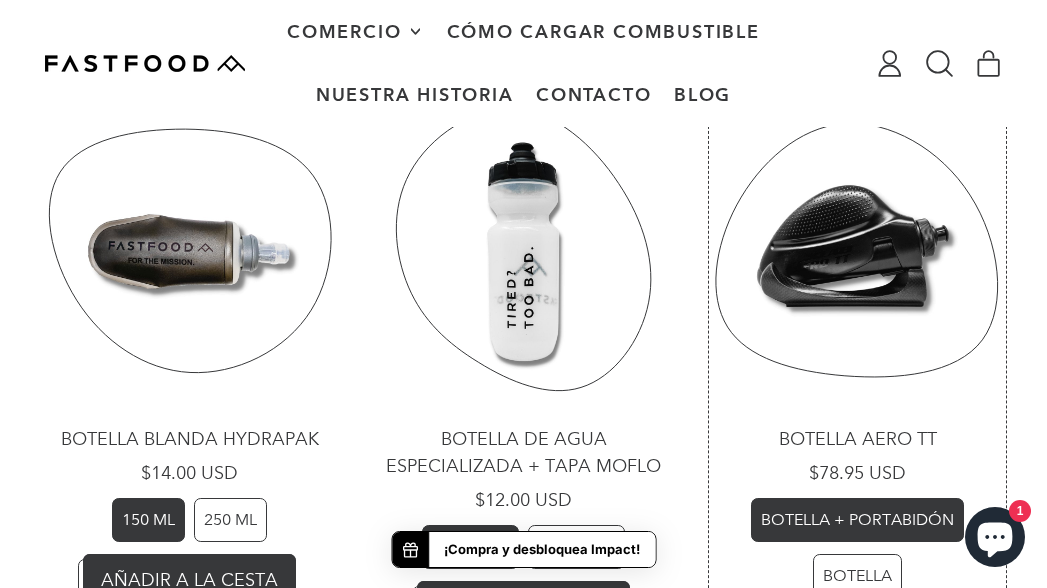 click on "Botella Aero TT" at bounding box center (857, 387) 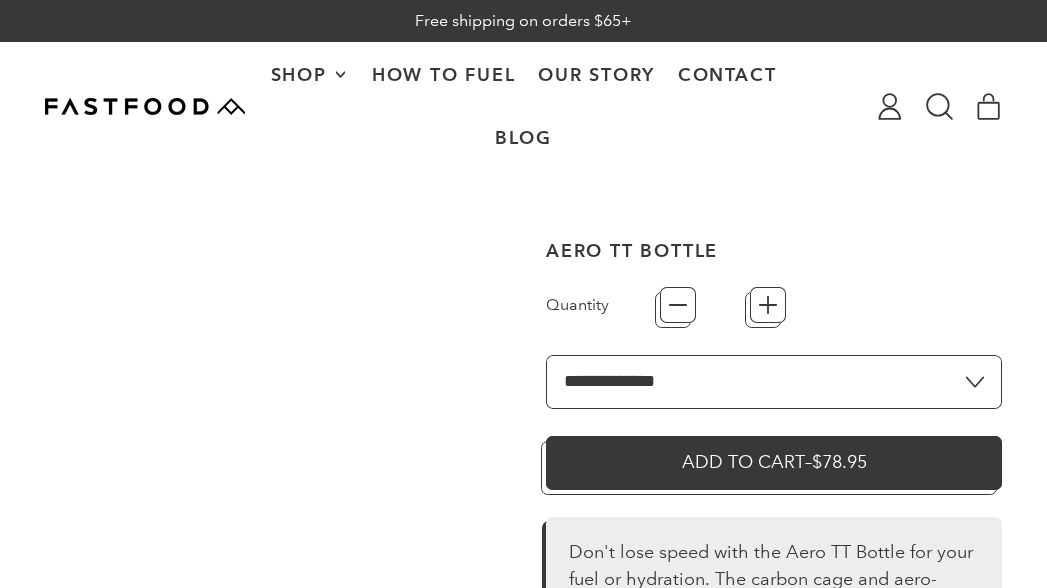 type on "*" 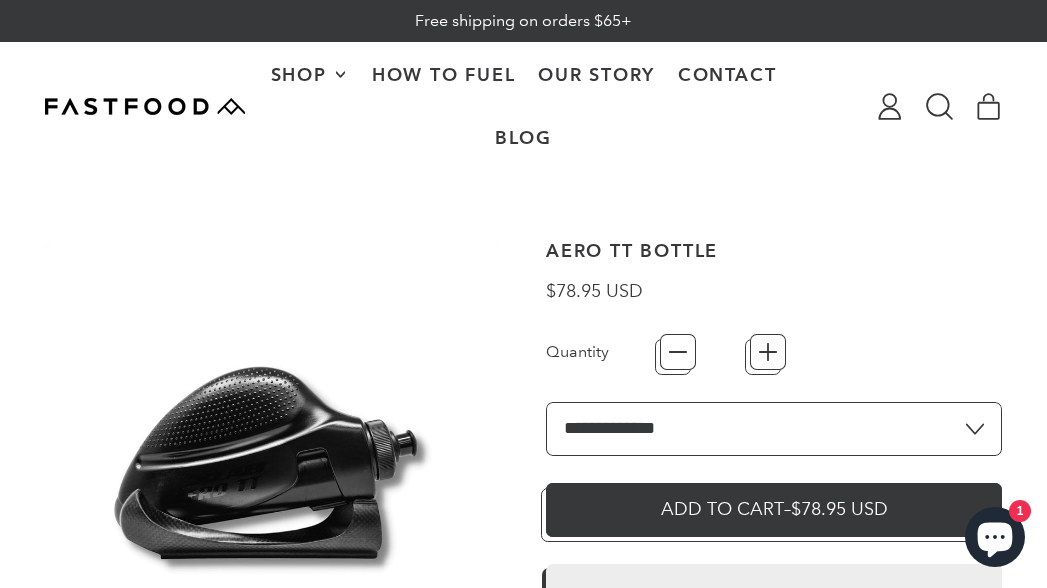 scroll, scrollTop: 148, scrollLeft: 0, axis: vertical 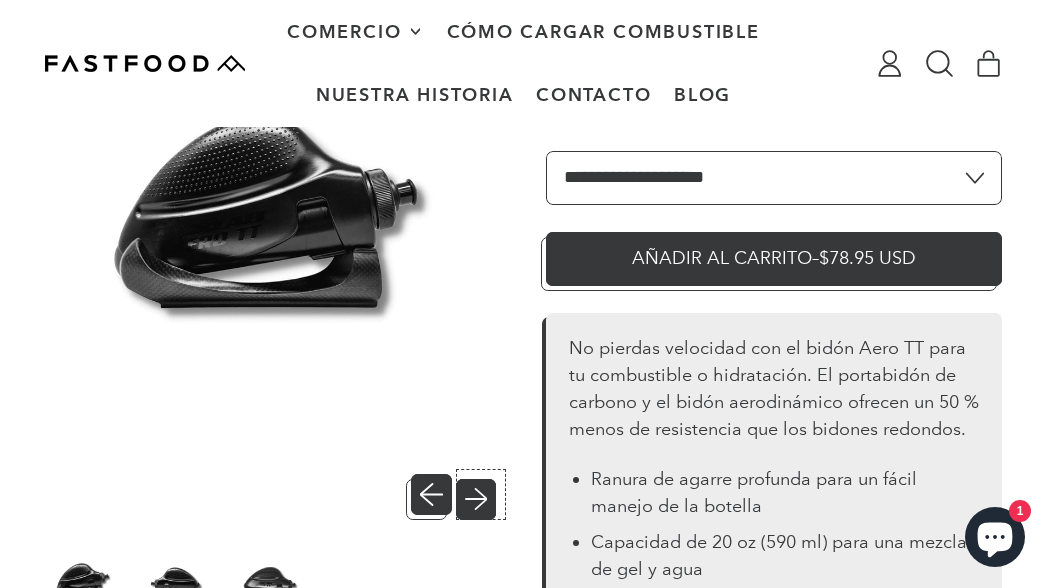 click on "Siguiente diapositiva" at bounding box center [481, 494] 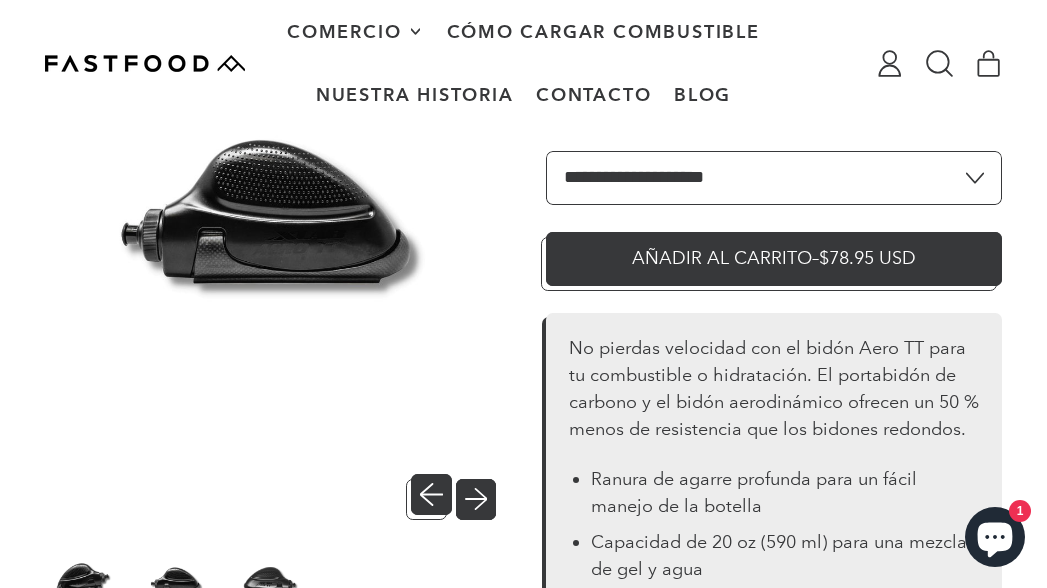 scroll, scrollTop: 0, scrollLeft: 0, axis: both 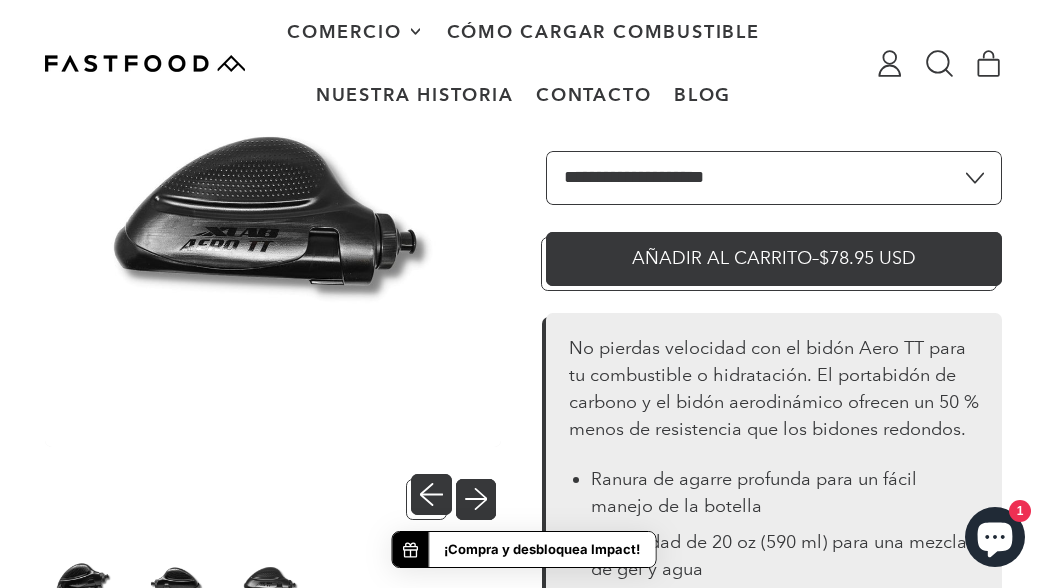 click on "Siguiente diapositiva" at bounding box center (481, 494) 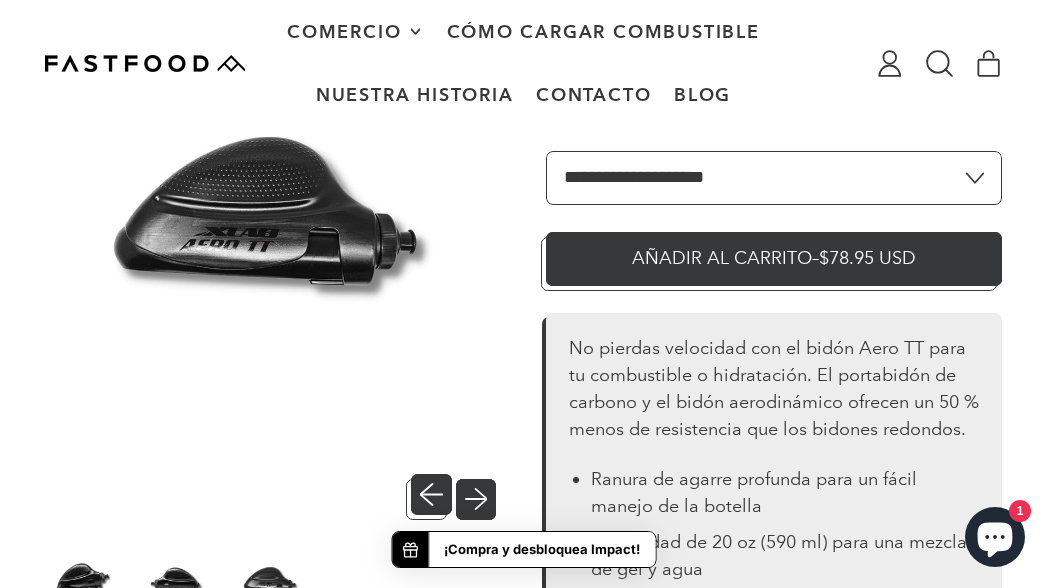 click on "Siguiente diapositiva" at bounding box center (481, 494) 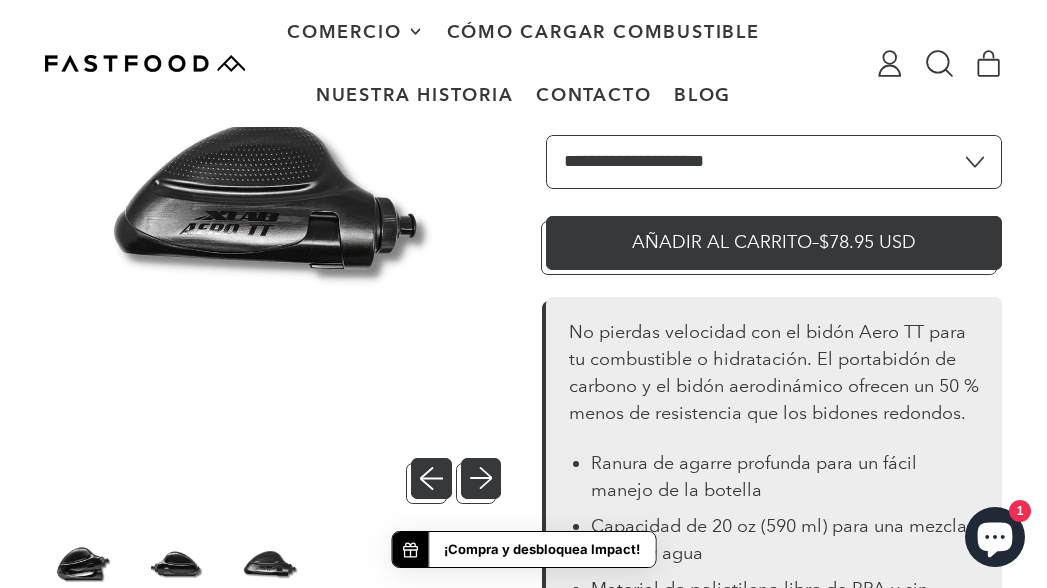 scroll, scrollTop: 271, scrollLeft: 0, axis: vertical 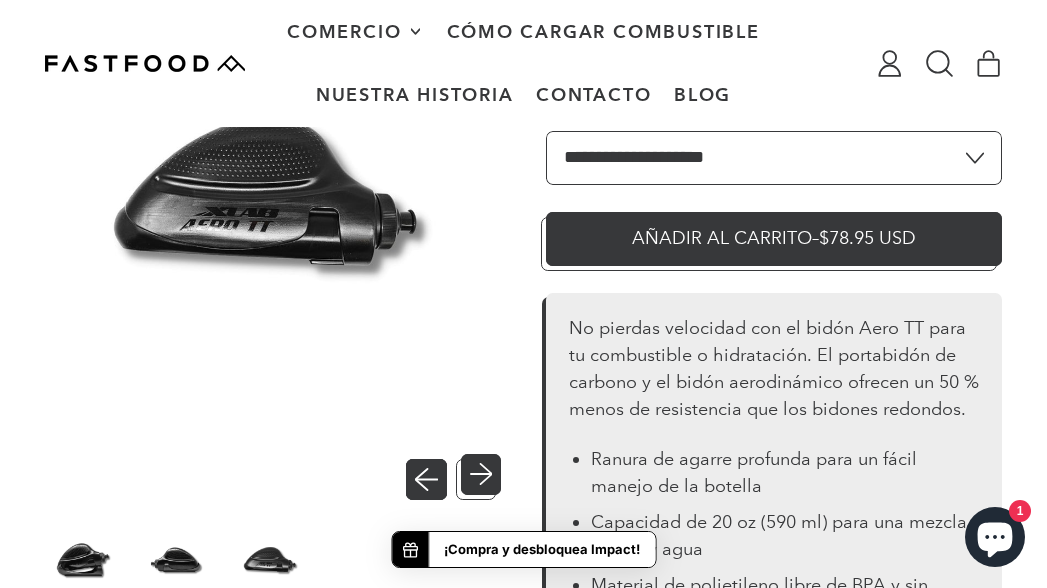 click on "Diapositiva anterior" at bounding box center (431, 474) 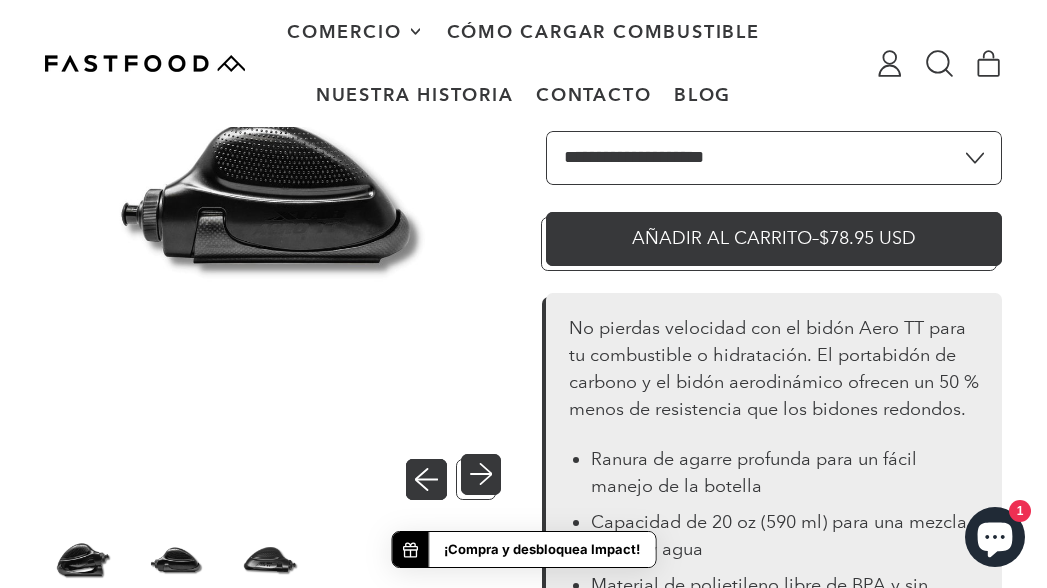 click on "Diapositiva anterior" at bounding box center [431, 474] 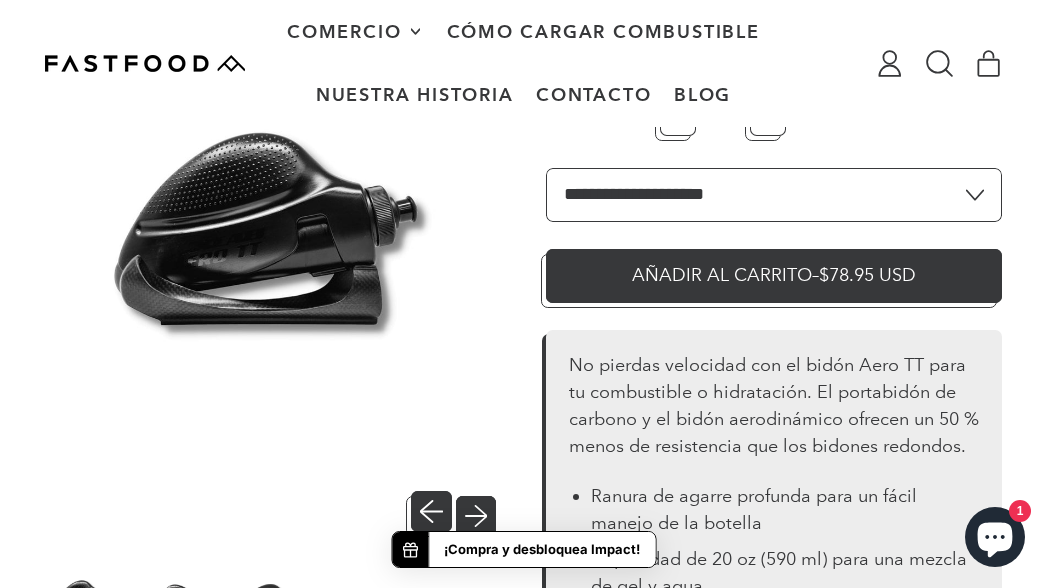 scroll, scrollTop: 230, scrollLeft: 0, axis: vertical 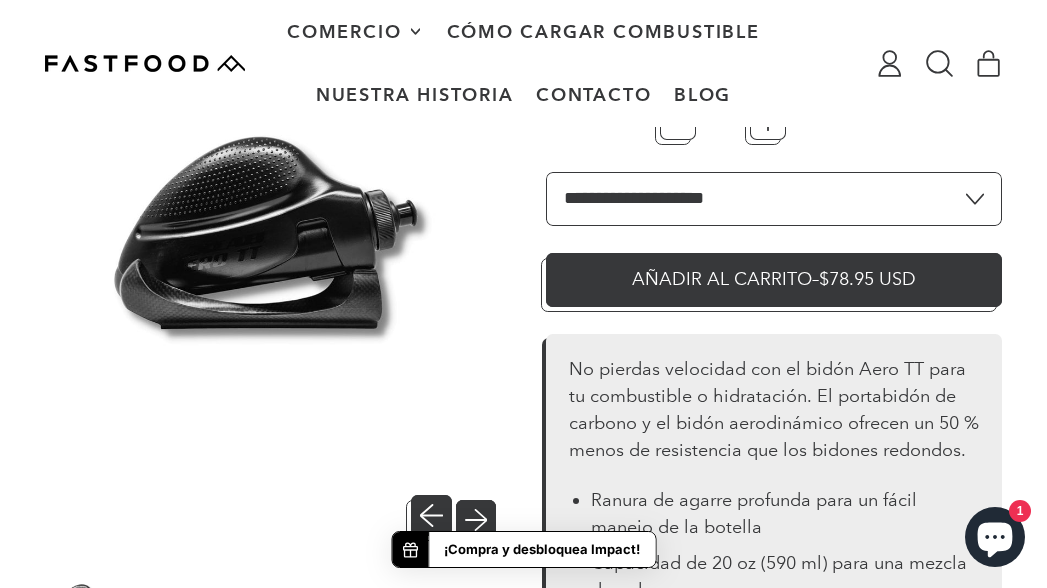 click on "Siguiente diapositiva" at bounding box center (481, 515) 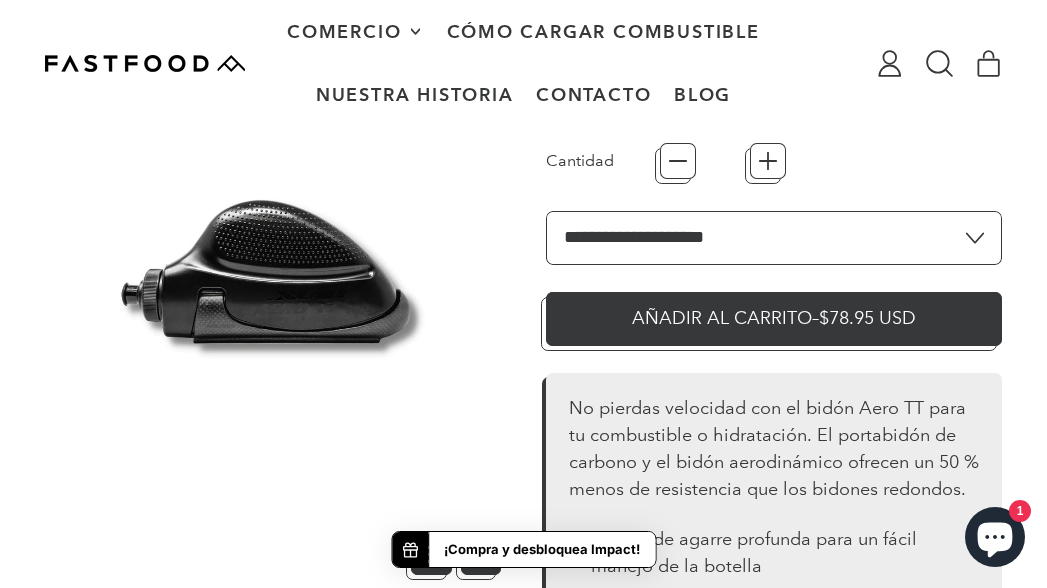 scroll, scrollTop: 222, scrollLeft: 0, axis: vertical 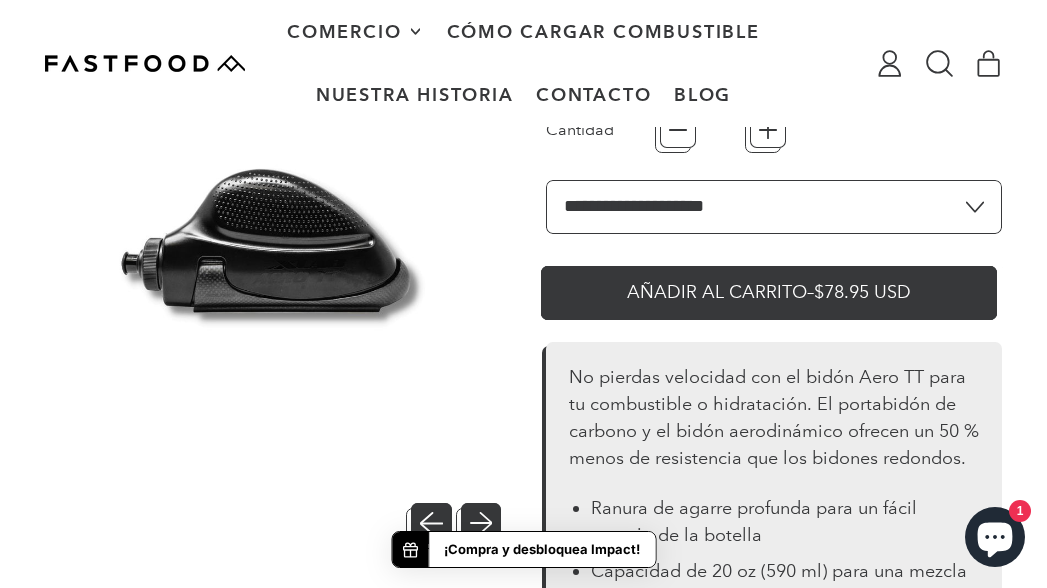 click on "Añadir al carrito   –   $78.95 USD" at bounding box center (774, 288) 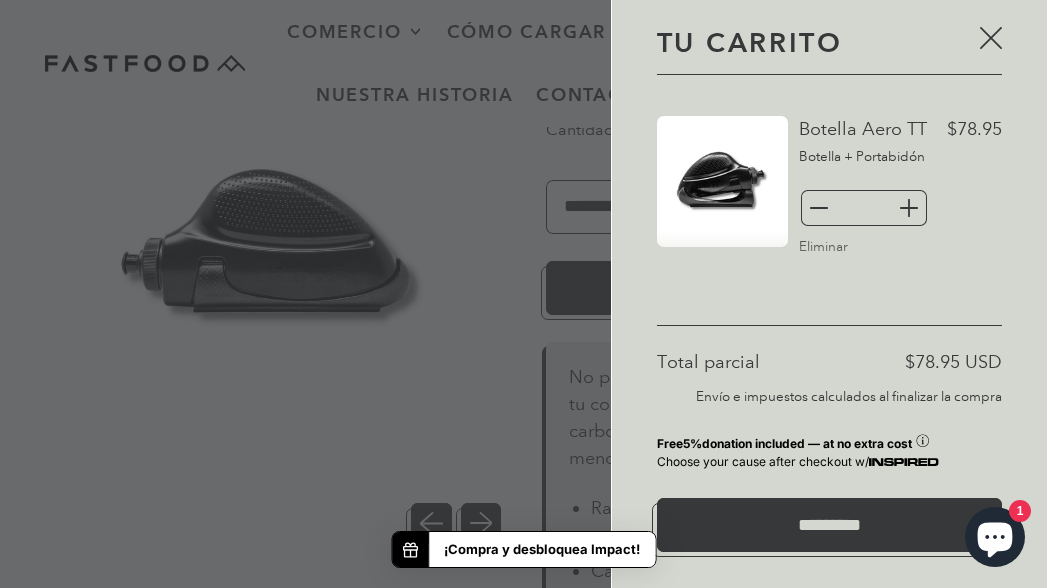 click 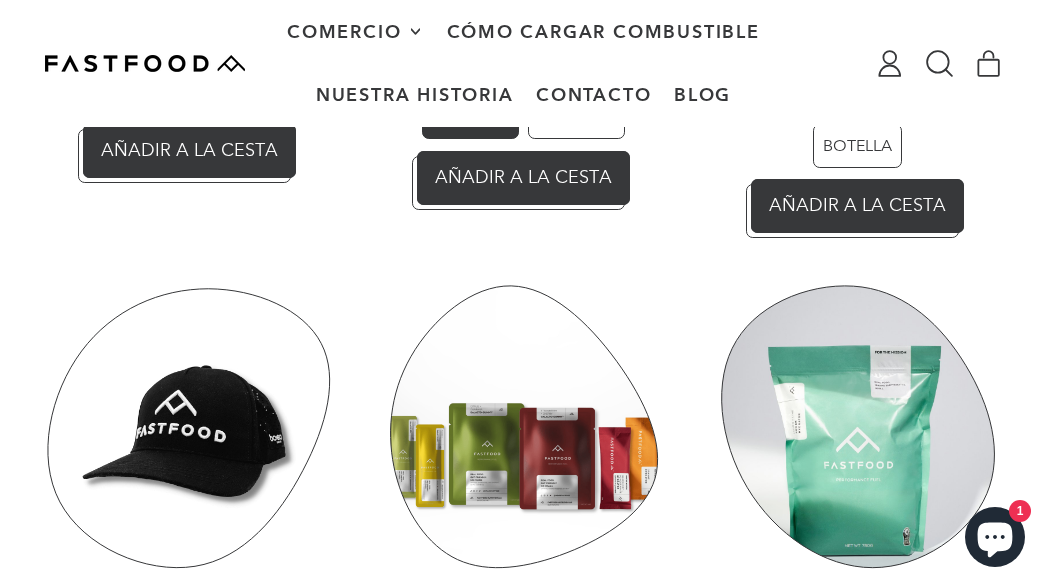 scroll, scrollTop: 1525, scrollLeft: 0, axis: vertical 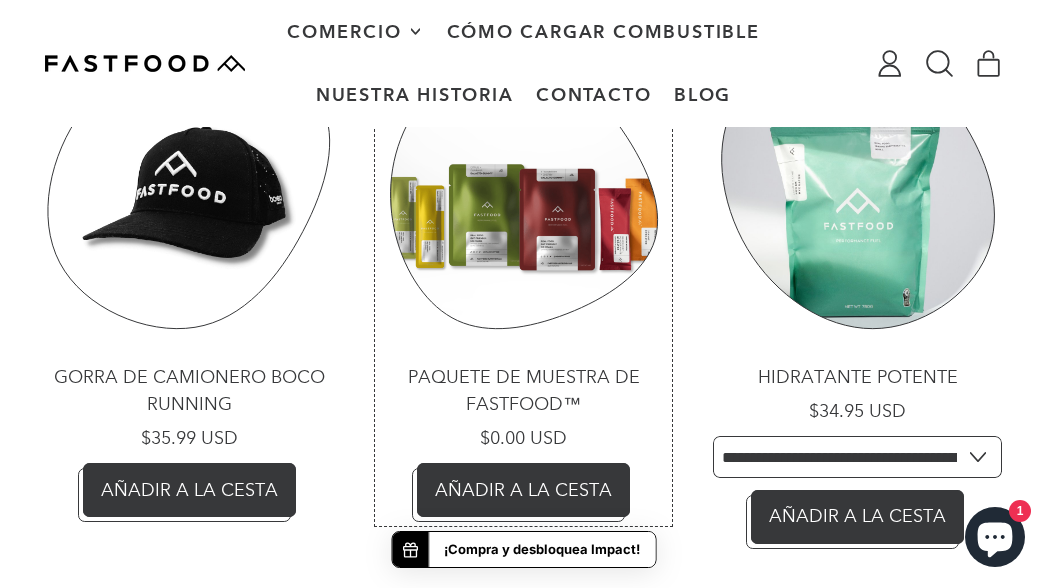 click on "Paquete de muestra de Fastfood™" at bounding box center (523, 283) 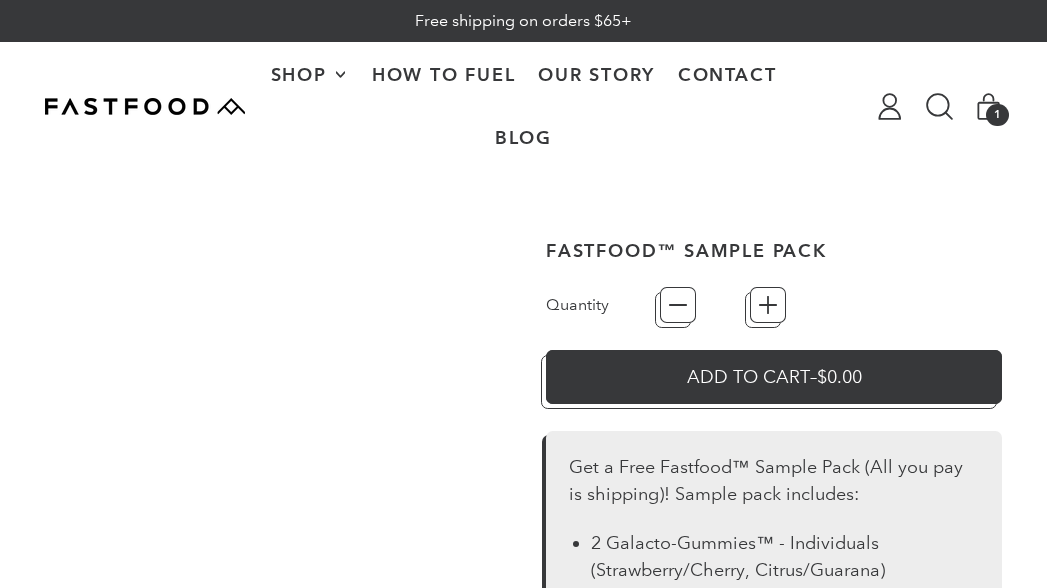 scroll, scrollTop: 61, scrollLeft: 0, axis: vertical 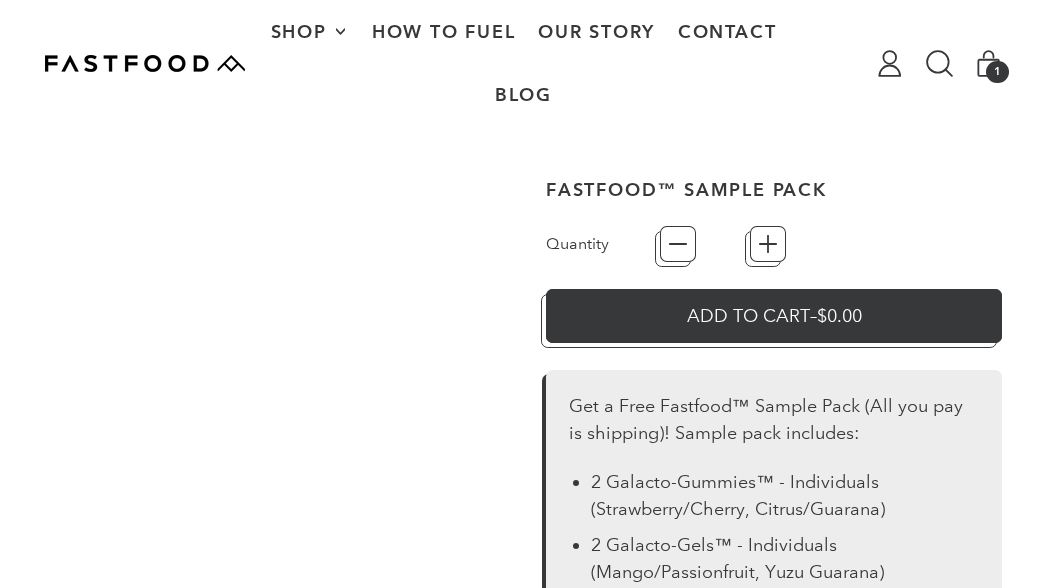 type on "*" 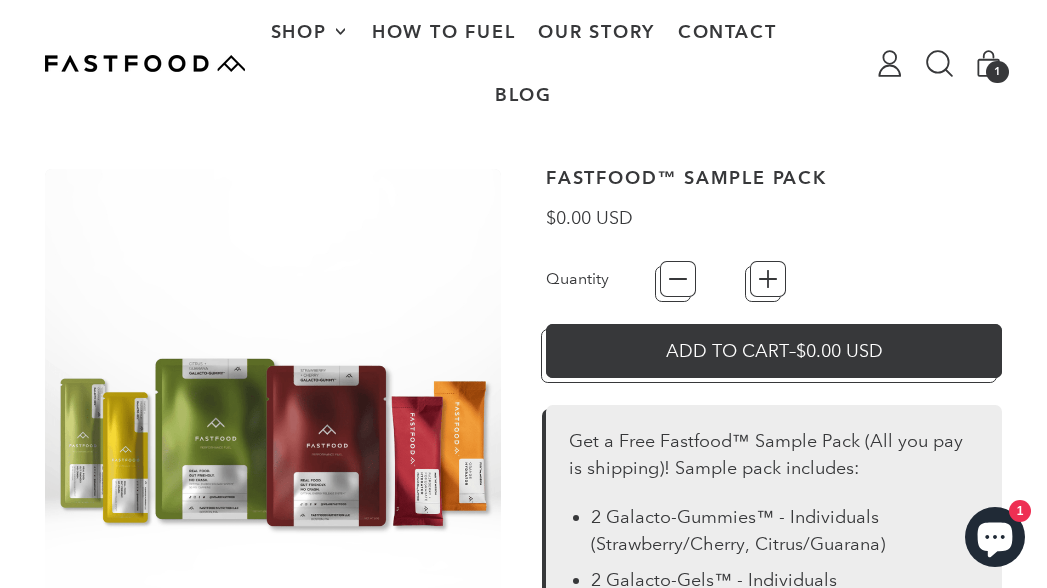 scroll, scrollTop: 179, scrollLeft: 0, axis: vertical 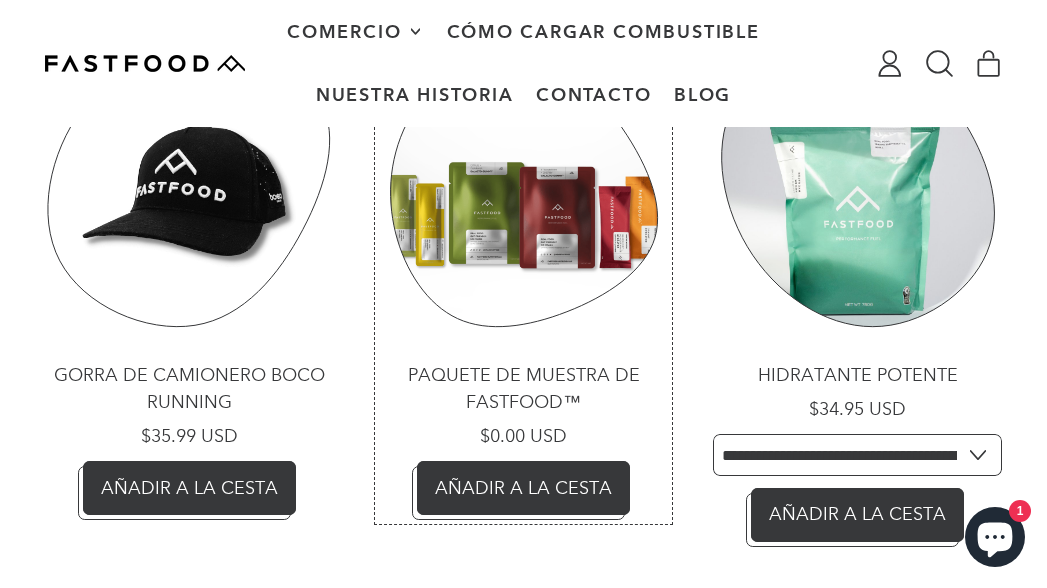 click on "Paquete de muestra de Fastfood™" at bounding box center (523, 281) 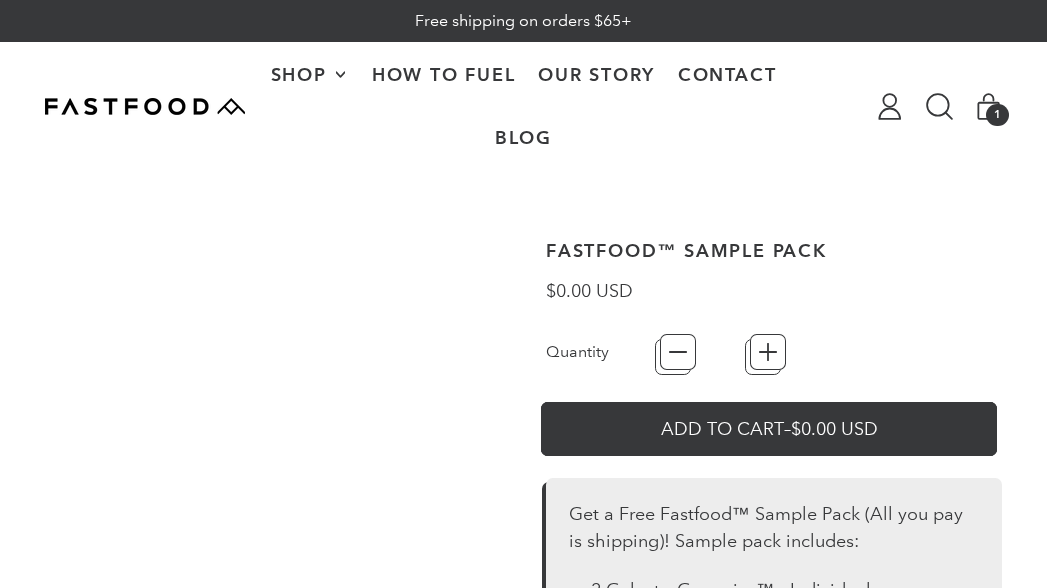 scroll, scrollTop: 0, scrollLeft: 0, axis: both 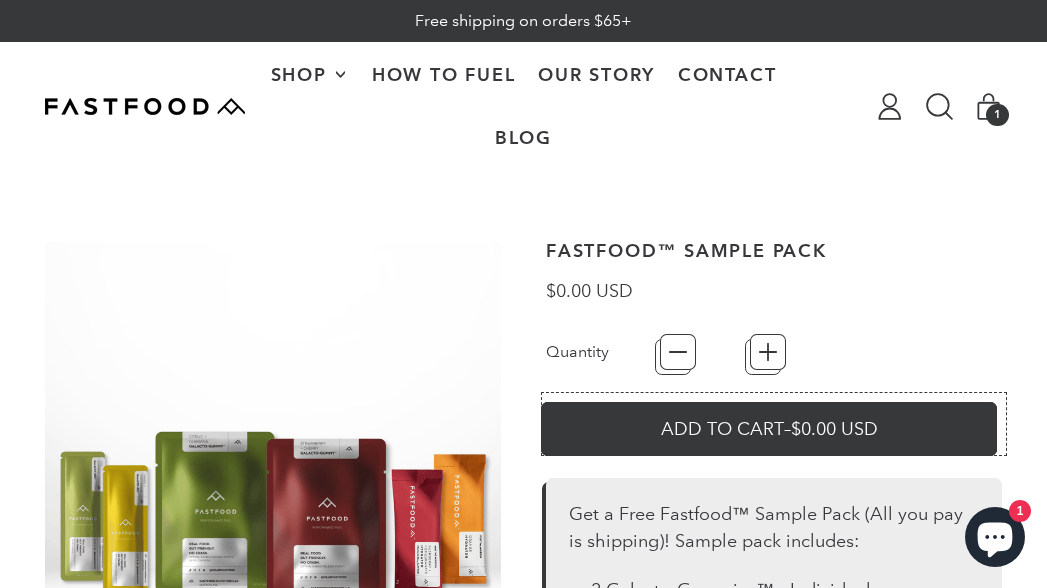 click on "Add to Cart  –  $0.00 USD" at bounding box center [774, 424] 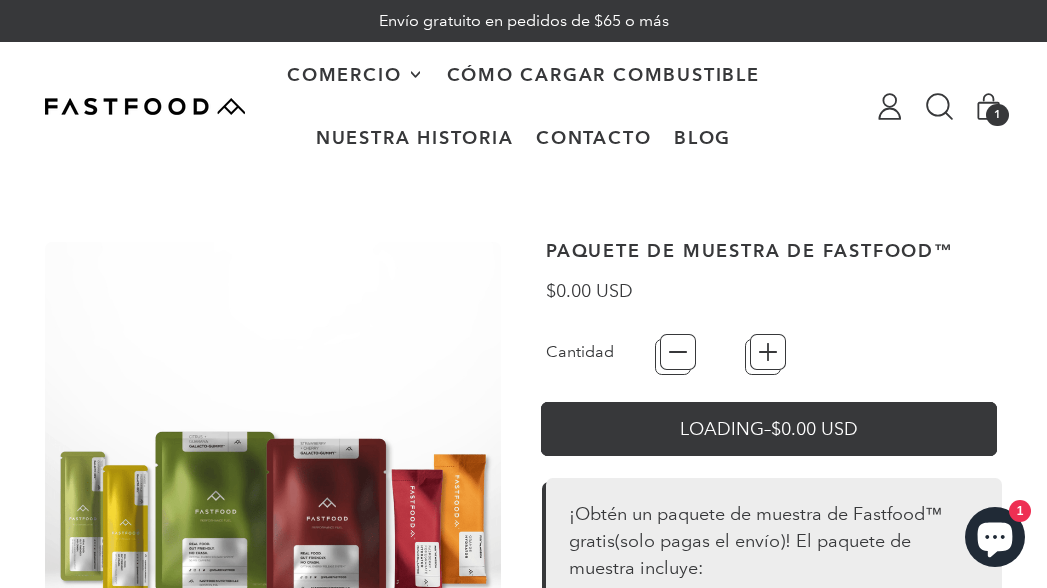 scroll, scrollTop: 0, scrollLeft: 0, axis: both 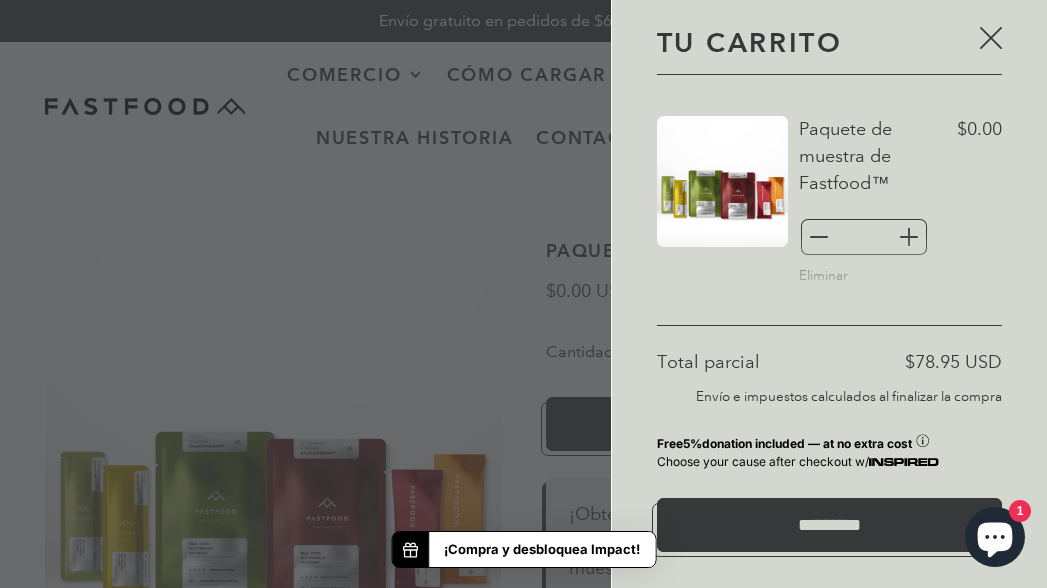 click 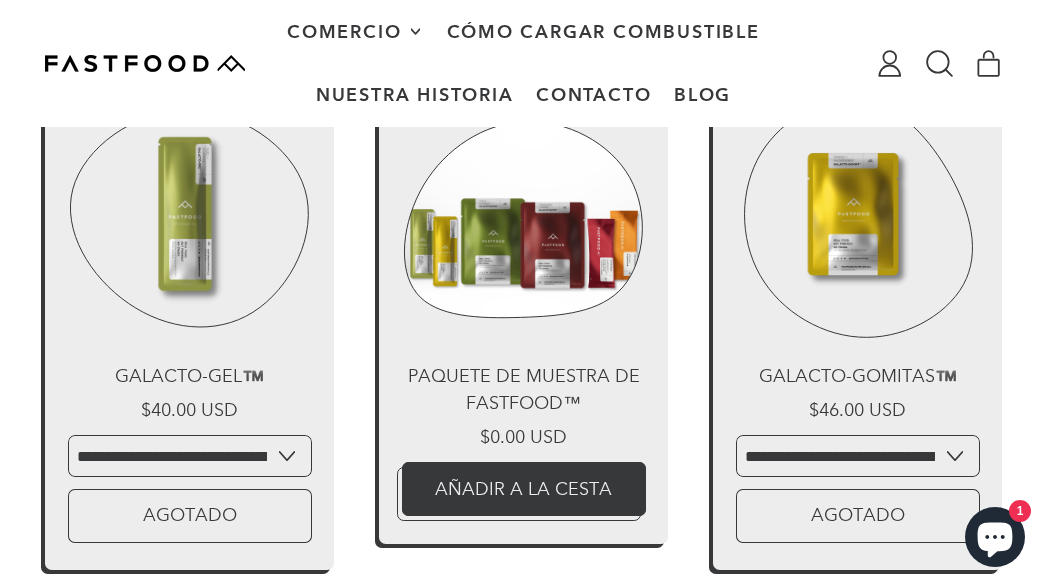 scroll, scrollTop: 2966, scrollLeft: 0, axis: vertical 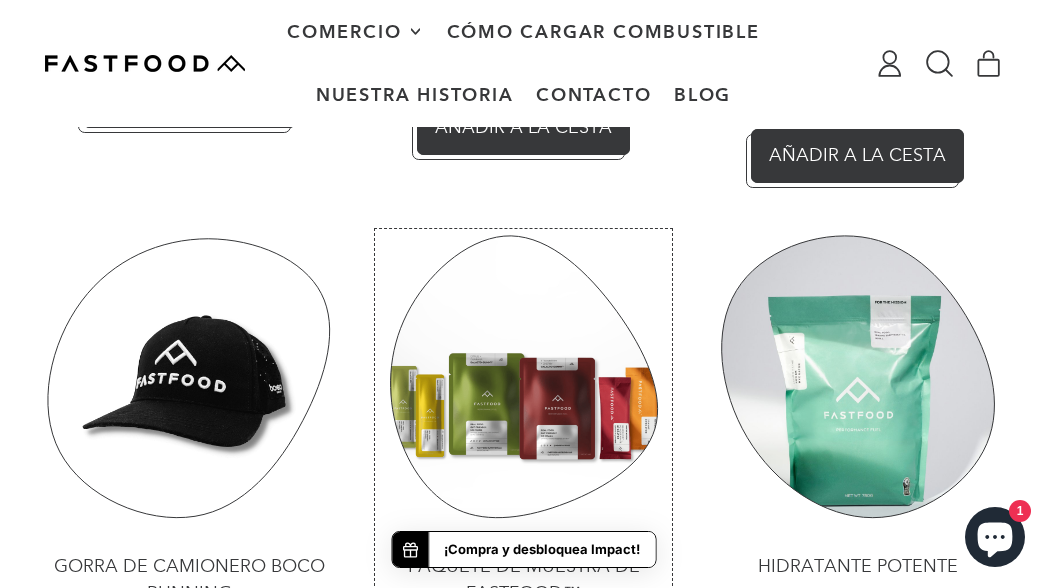 click on "Paquete de muestra de Fastfood™" at bounding box center (523, 472) 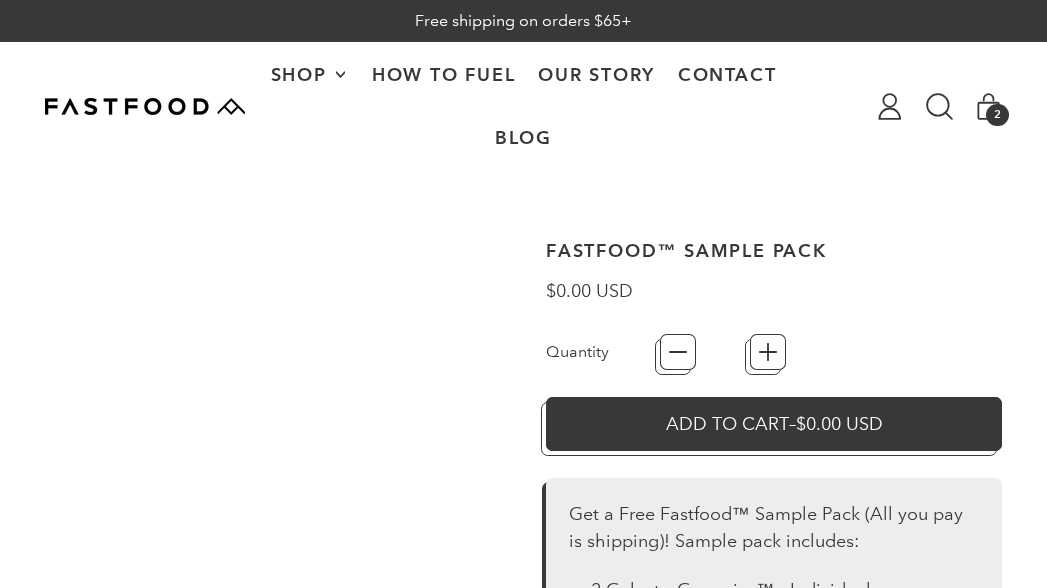 scroll, scrollTop: 0, scrollLeft: 0, axis: both 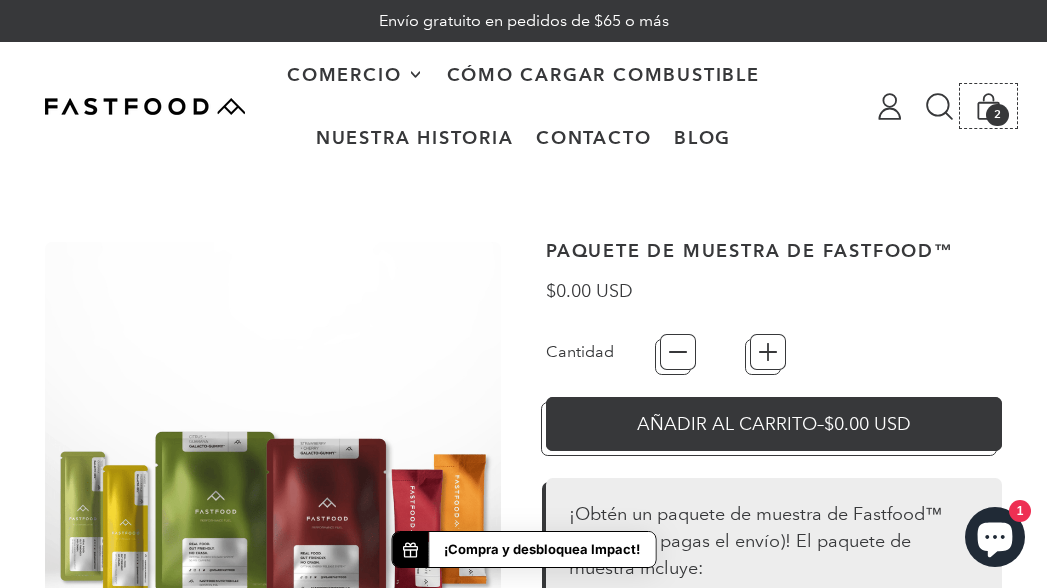click on "2" at bounding box center [997, 115] 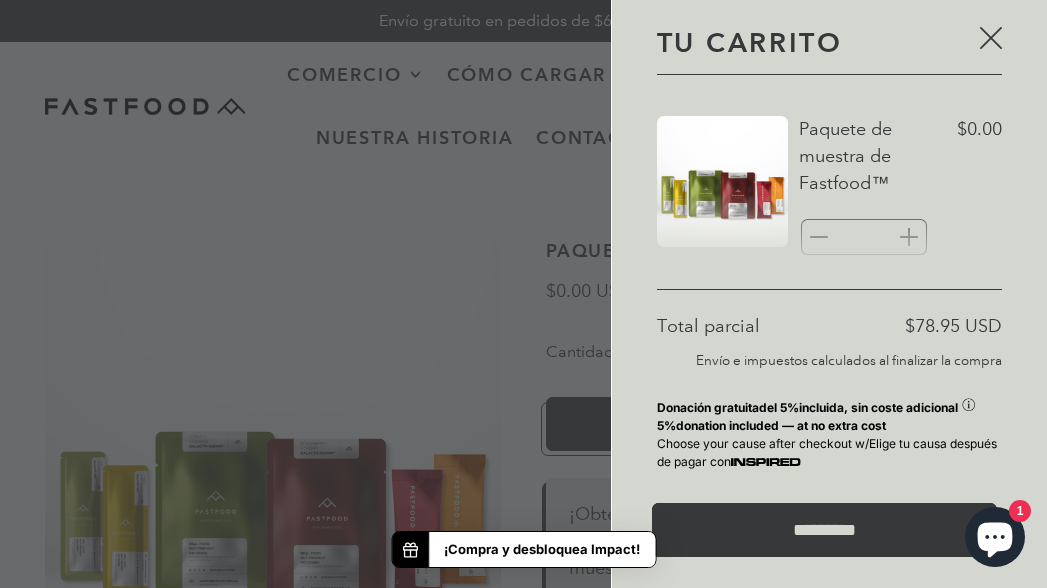 click on "*********" at bounding box center (824, 530) 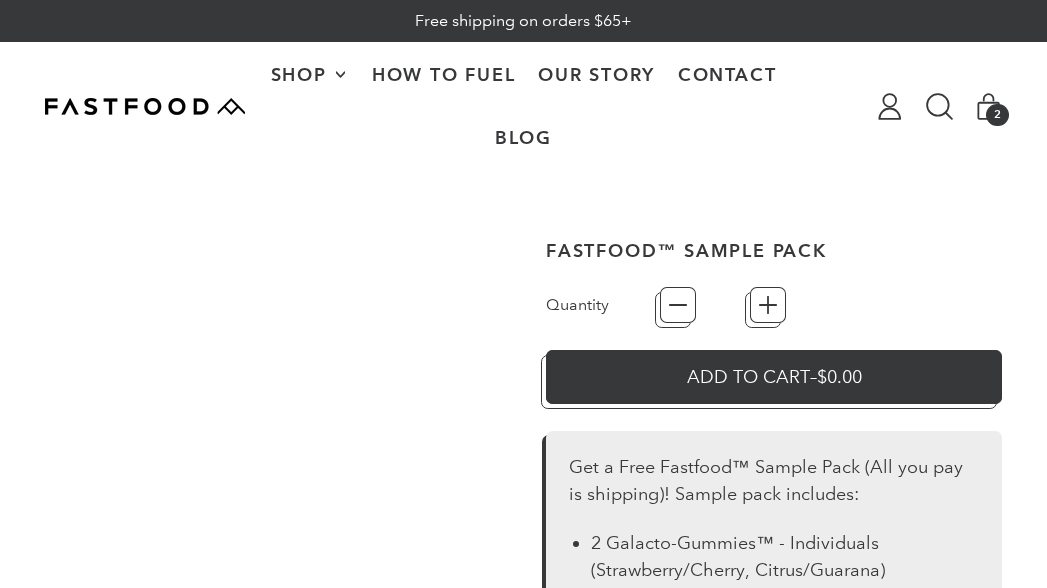 type on "*" 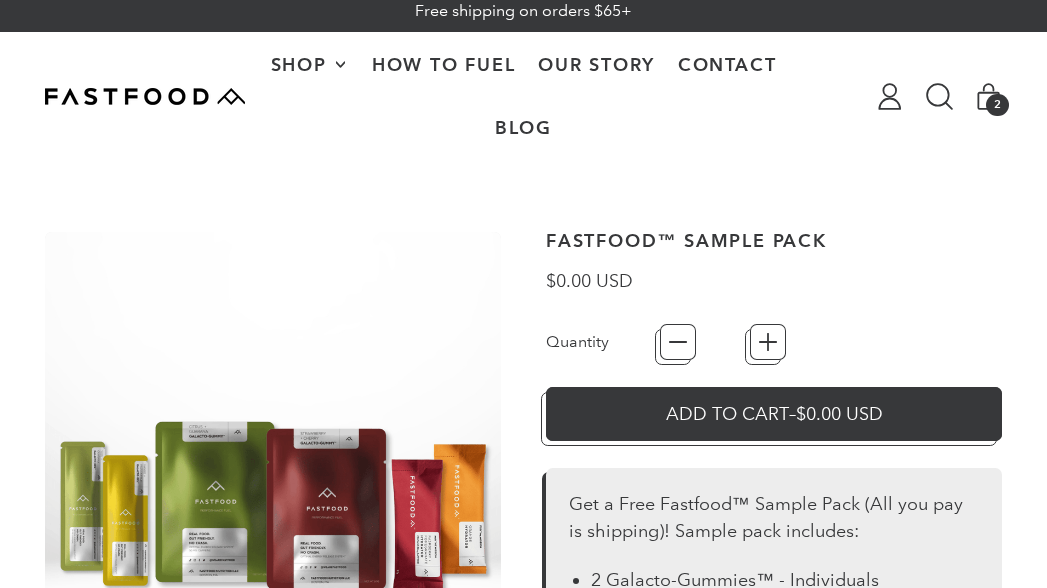 scroll, scrollTop: 10, scrollLeft: 0, axis: vertical 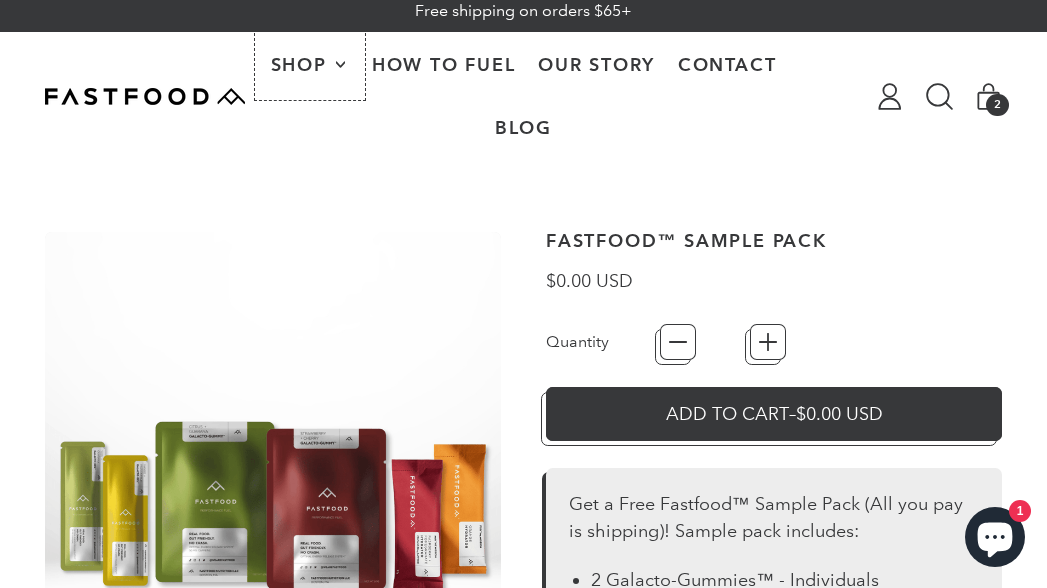 click on "Shop" at bounding box center (301, 65) 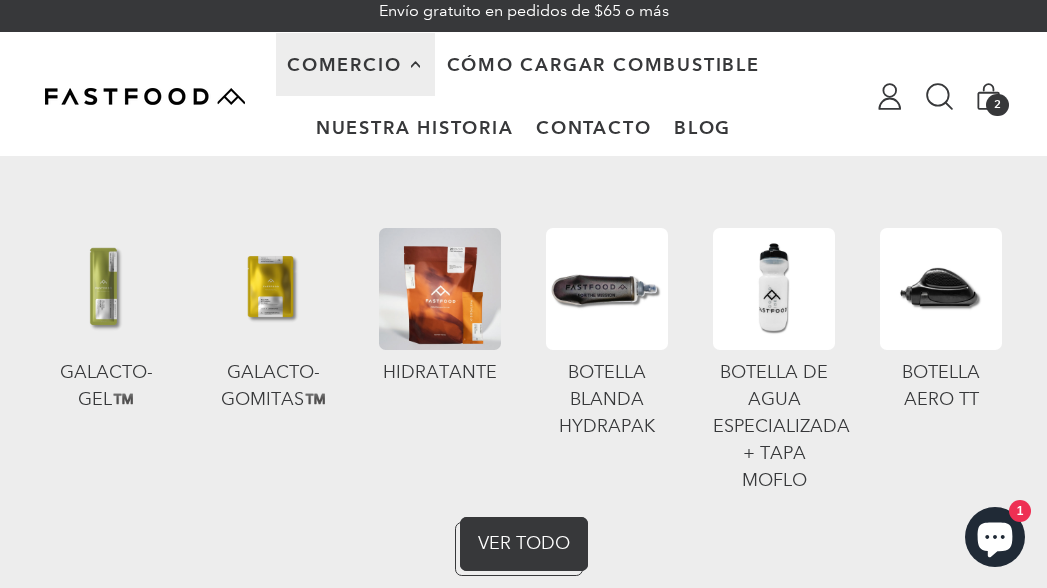 scroll, scrollTop: 0, scrollLeft: 0, axis: both 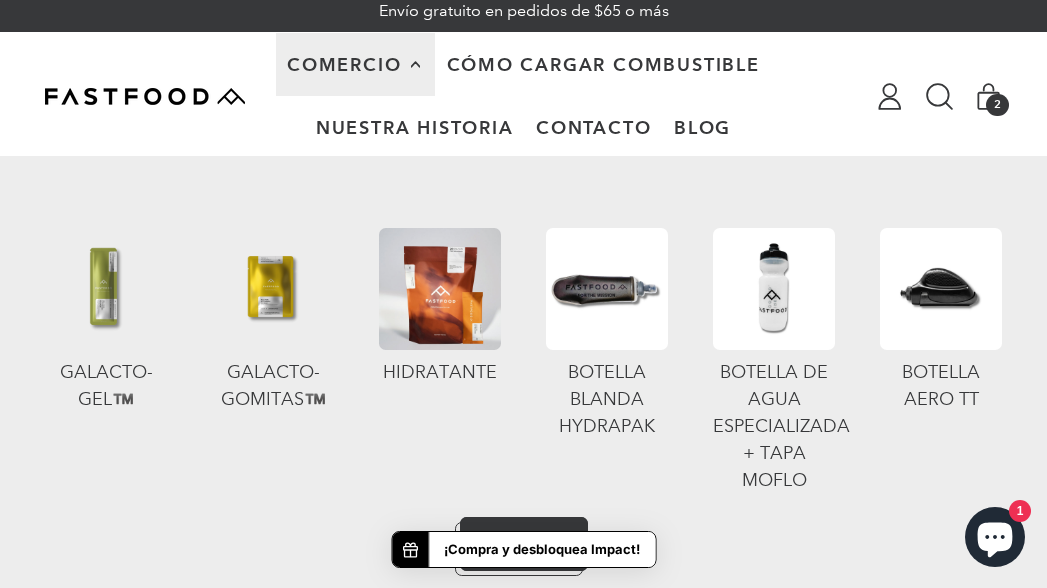 click at bounding box center (106, 289) 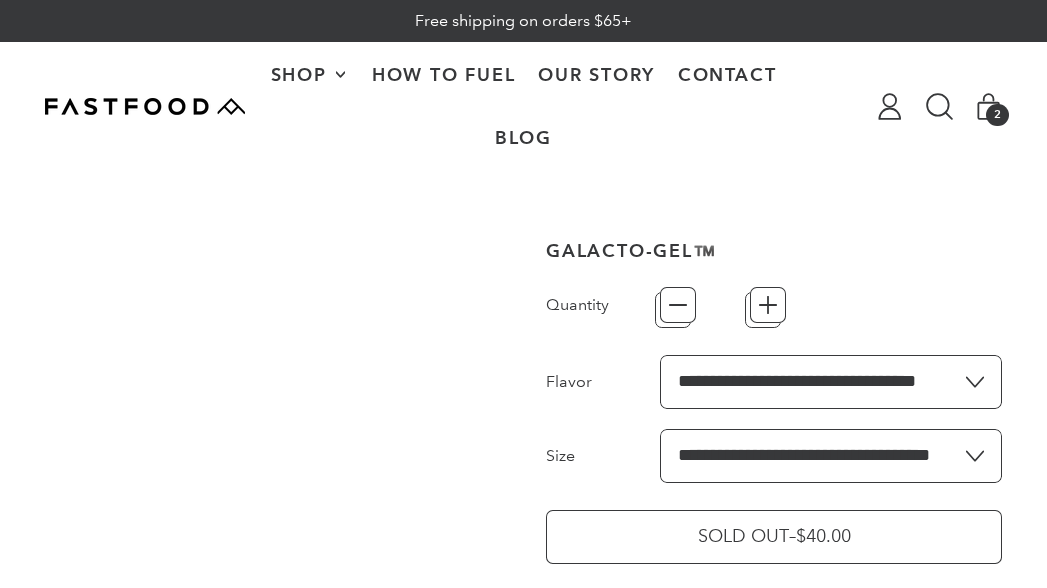 scroll, scrollTop: 0, scrollLeft: 0, axis: both 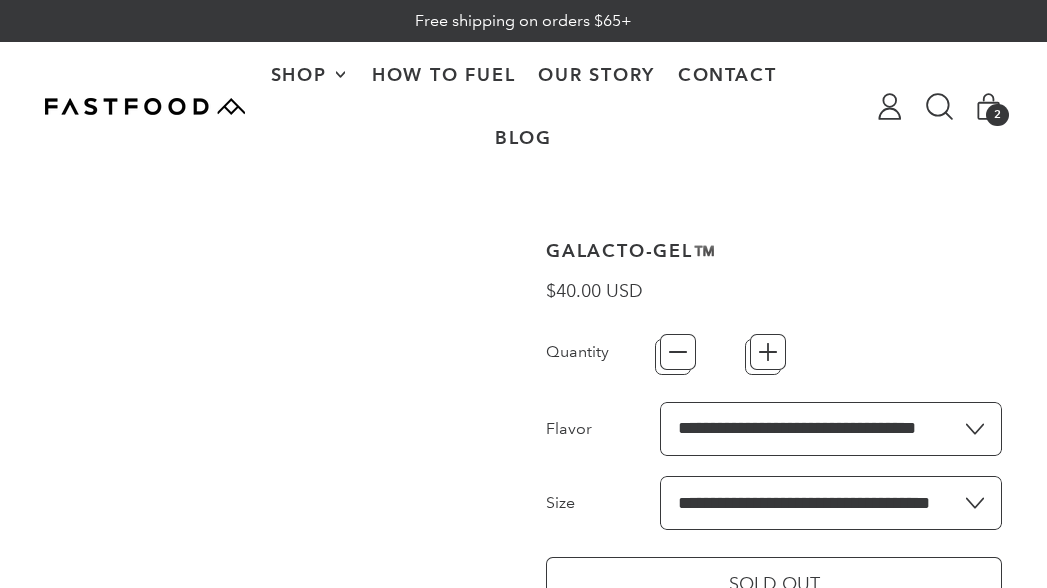 type on "*" 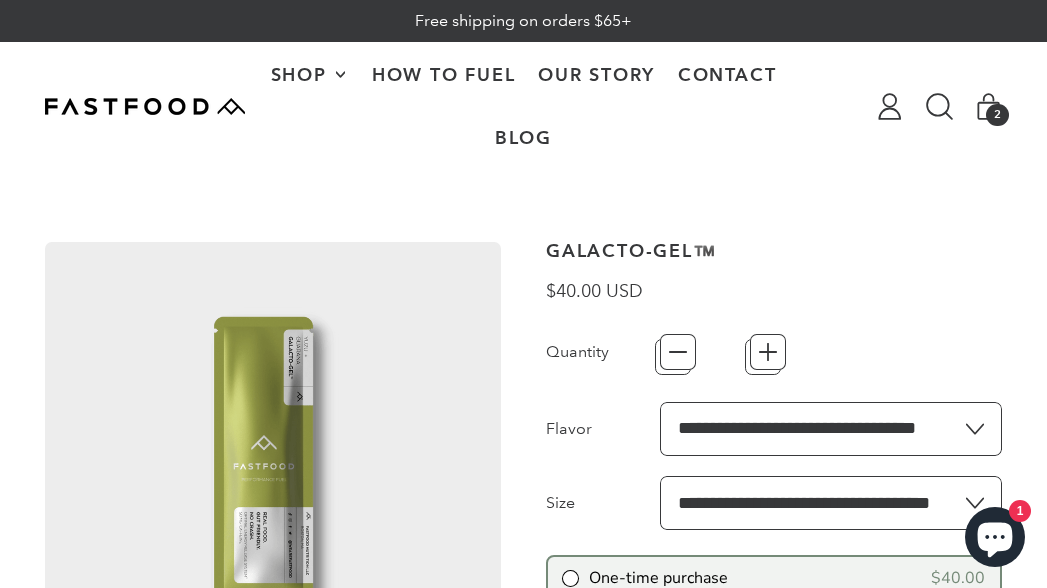 scroll, scrollTop: 58, scrollLeft: 0, axis: vertical 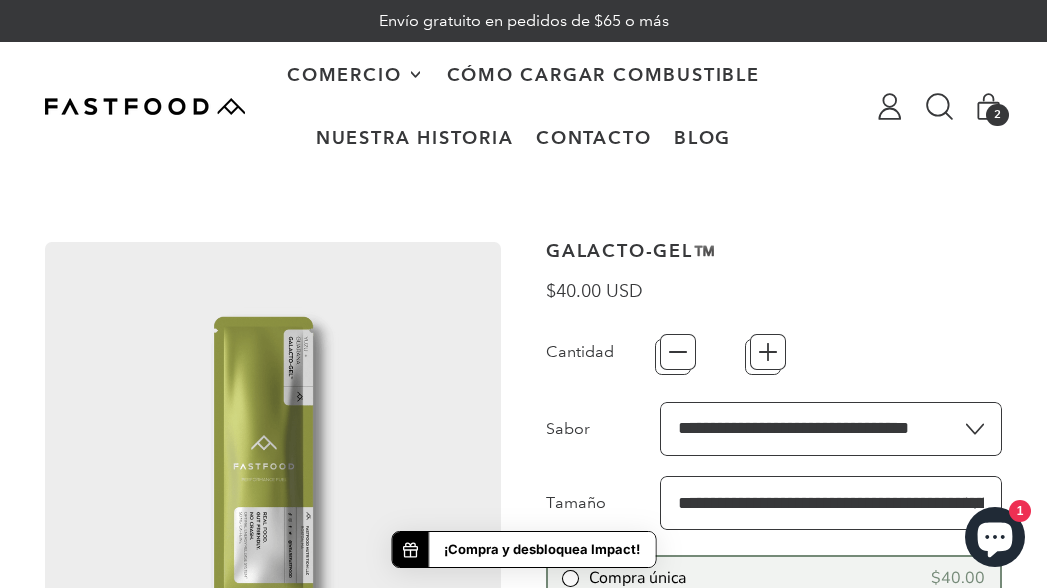 click at bounding box center (145, 106) 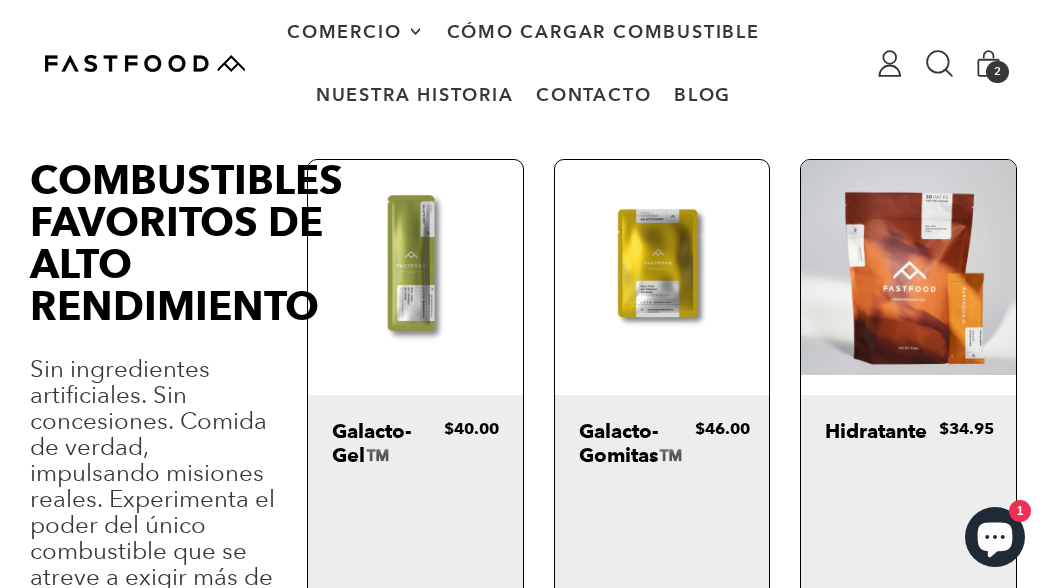scroll, scrollTop: 1103, scrollLeft: 0, axis: vertical 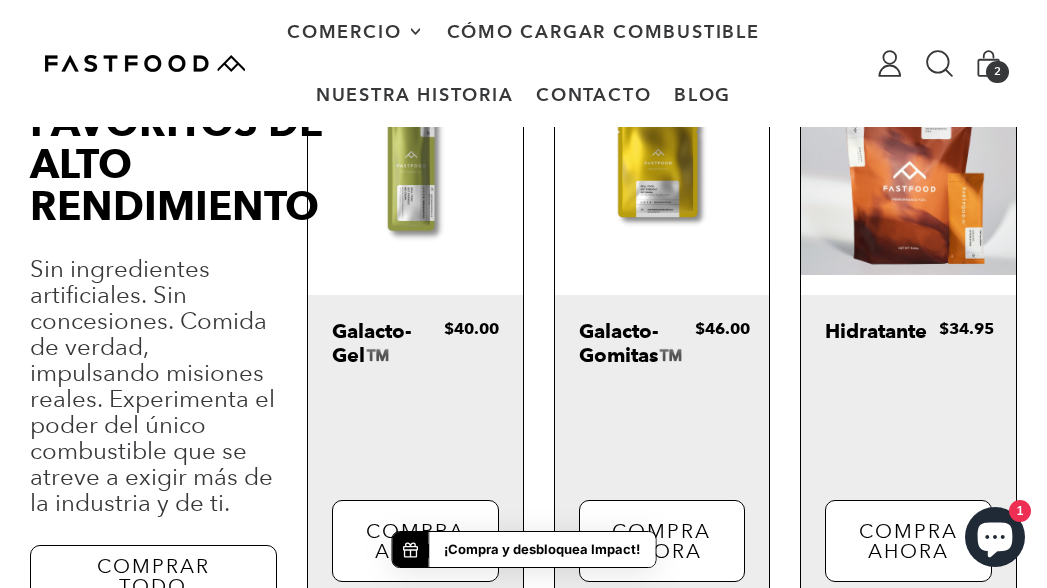 click at bounding box center (415, 167) 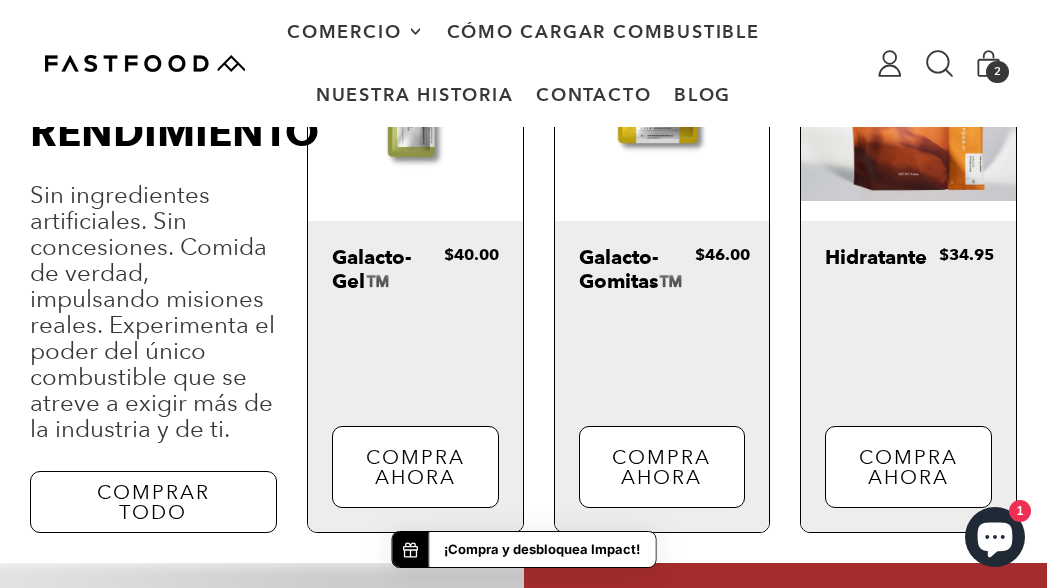 scroll, scrollTop: 1203, scrollLeft: 0, axis: vertical 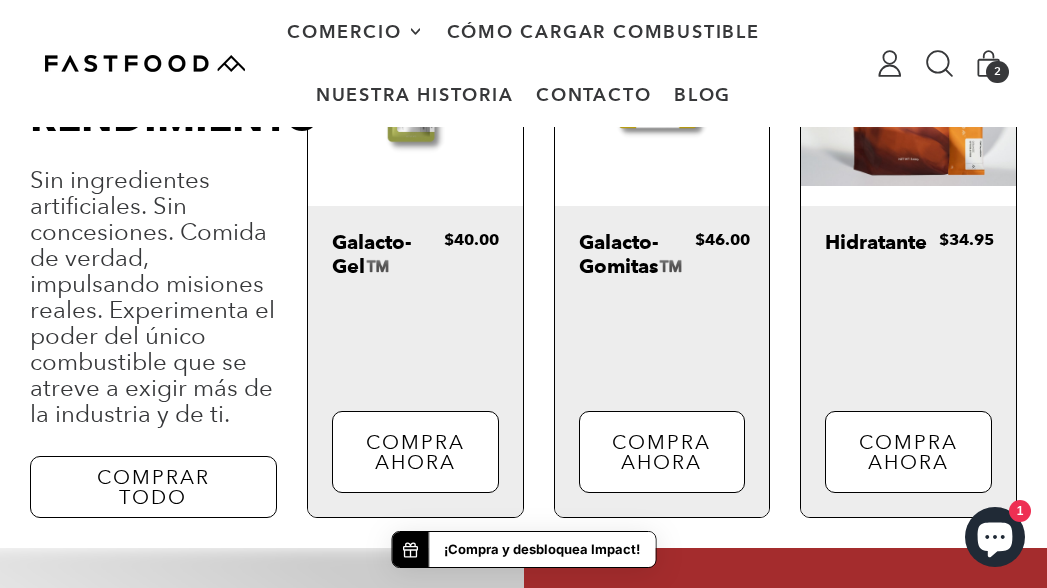 click on "Compra ahora" at bounding box center (415, 452) 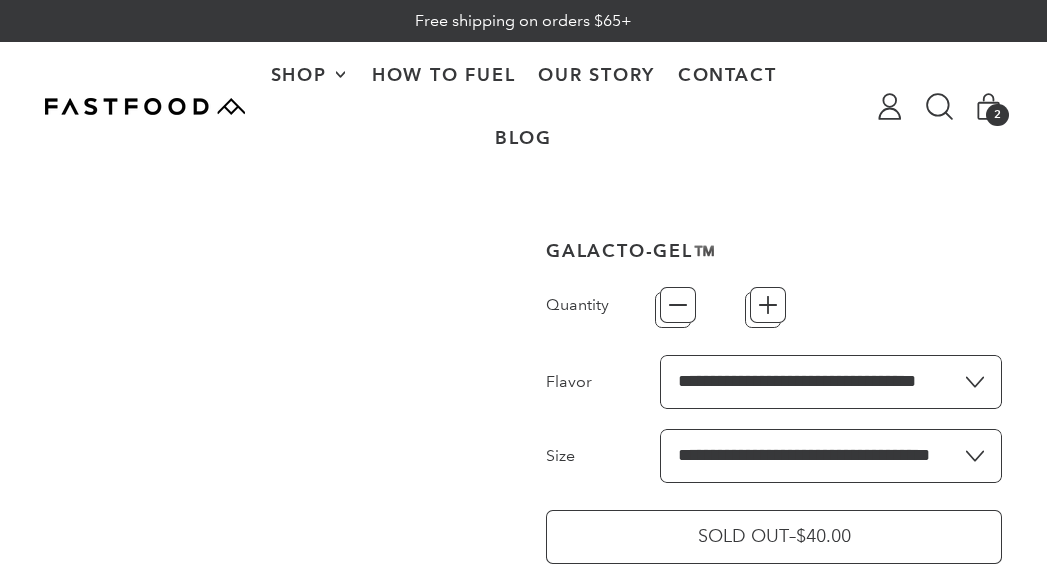 type on "*" 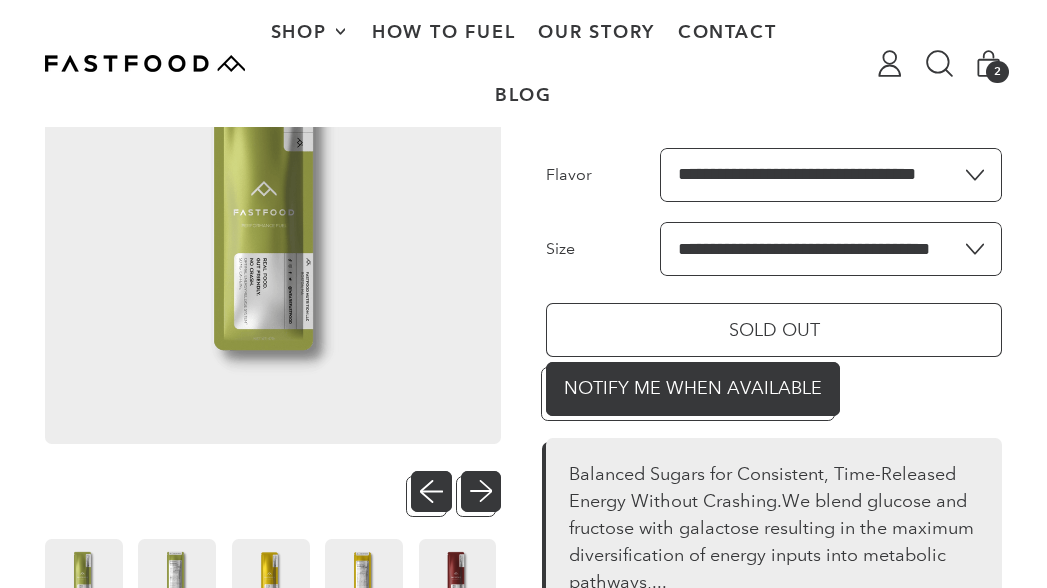 scroll, scrollTop: 254, scrollLeft: 0, axis: vertical 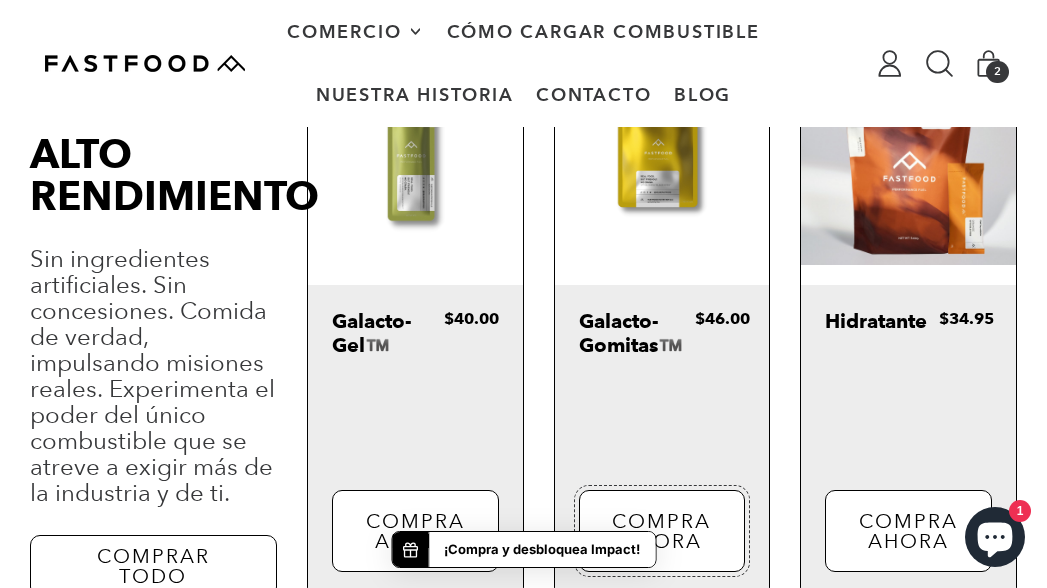 click on "Compra ahora" at bounding box center [661, 531] 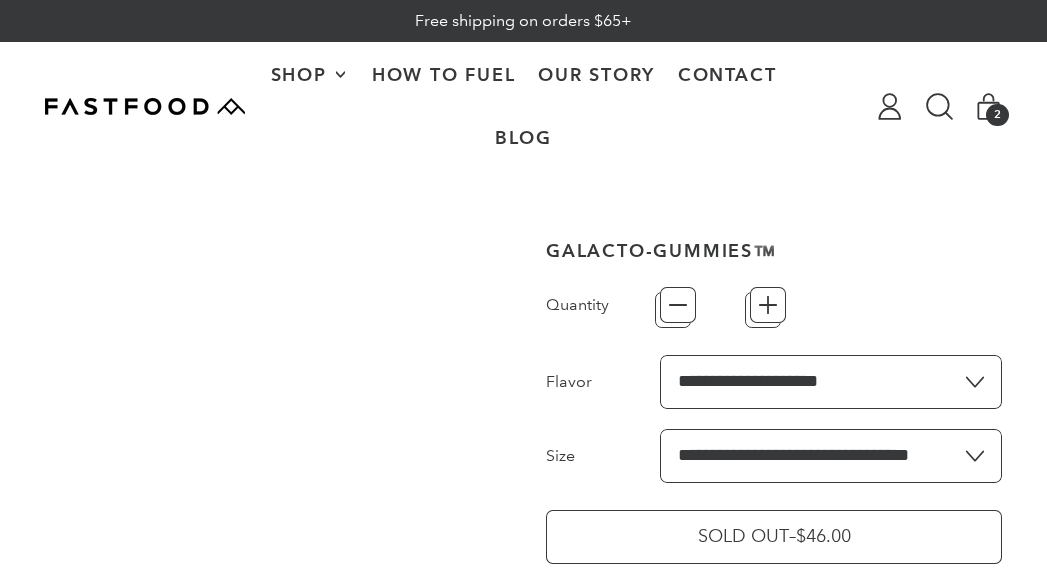 type on "*" 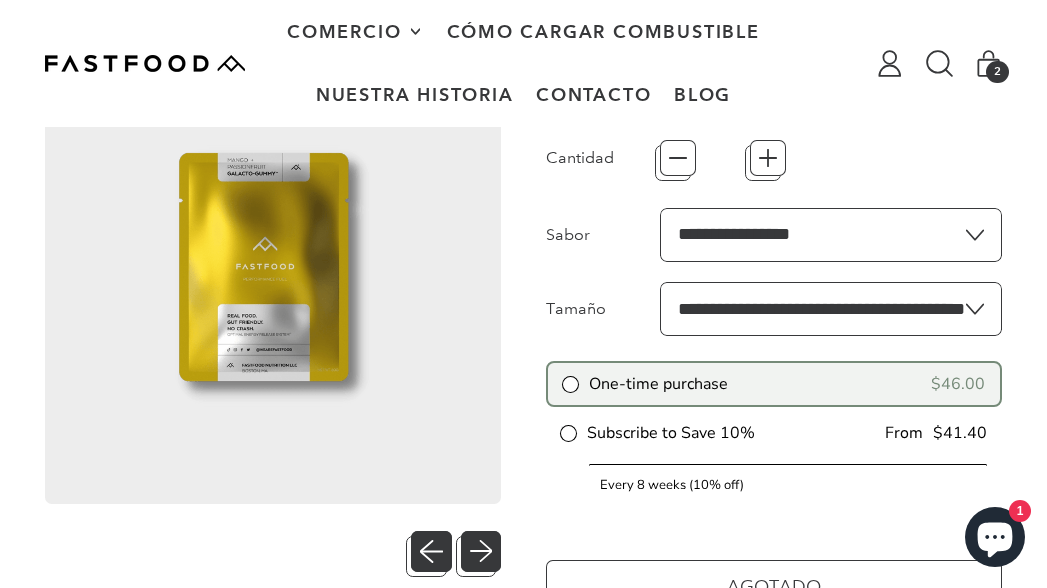 scroll, scrollTop: 332, scrollLeft: 0, axis: vertical 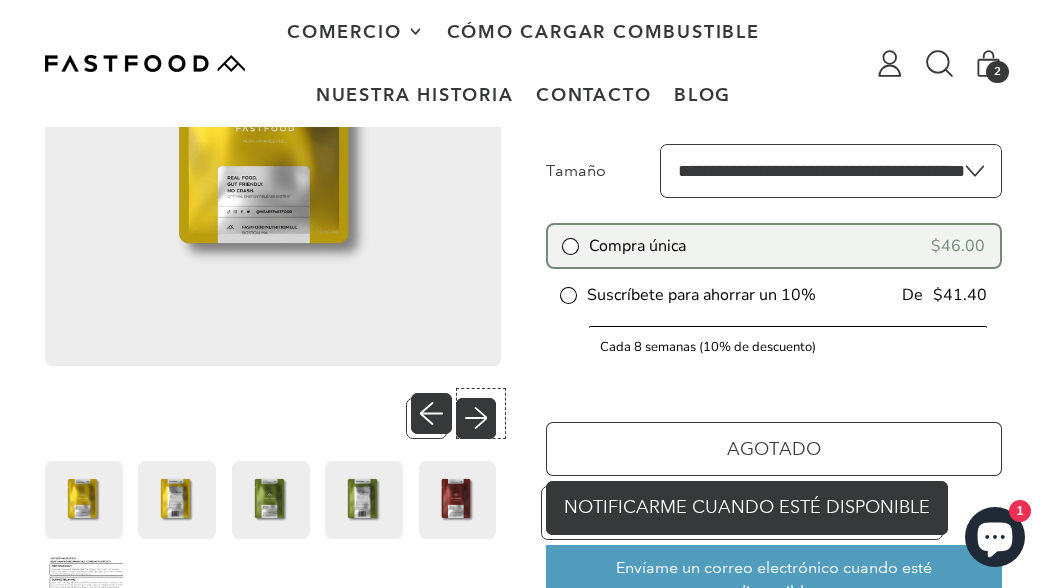click on "Siguiente diapositiva" at bounding box center [481, 413] 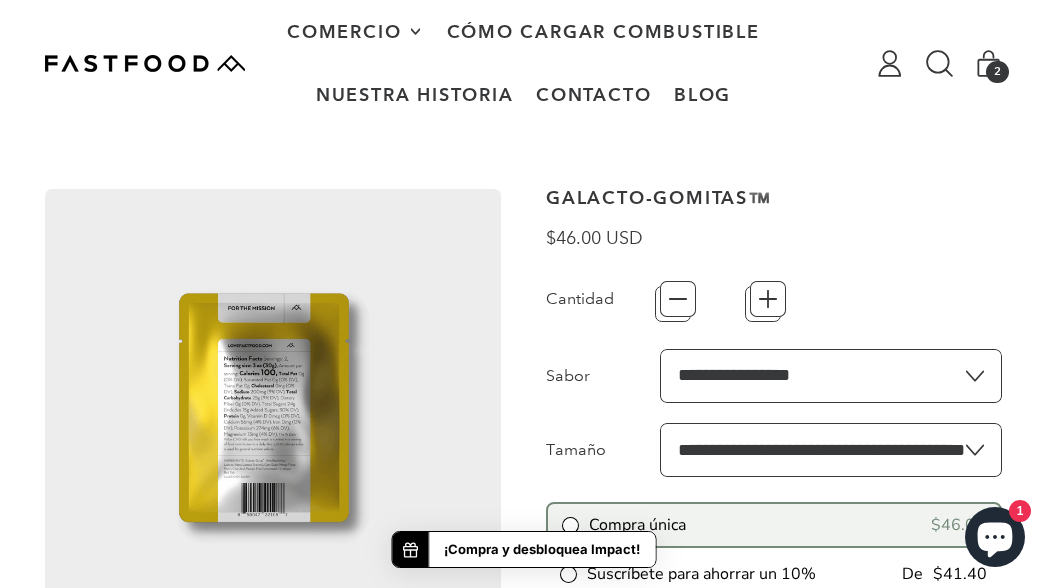 scroll, scrollTop: 0, scrollLeft: 0, axis: both 